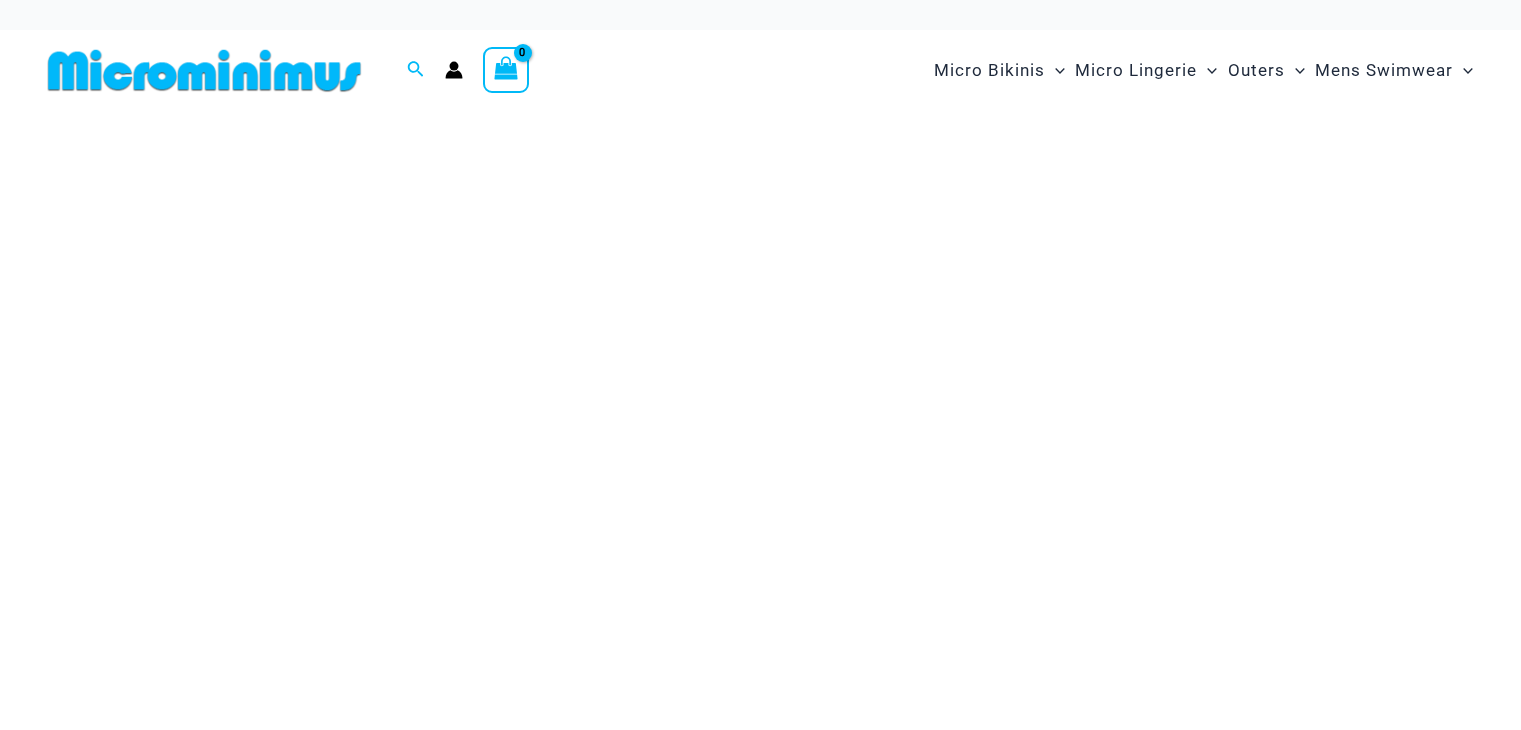 scroll, scrollTop: 0, scrollLeft: 0, axis: both 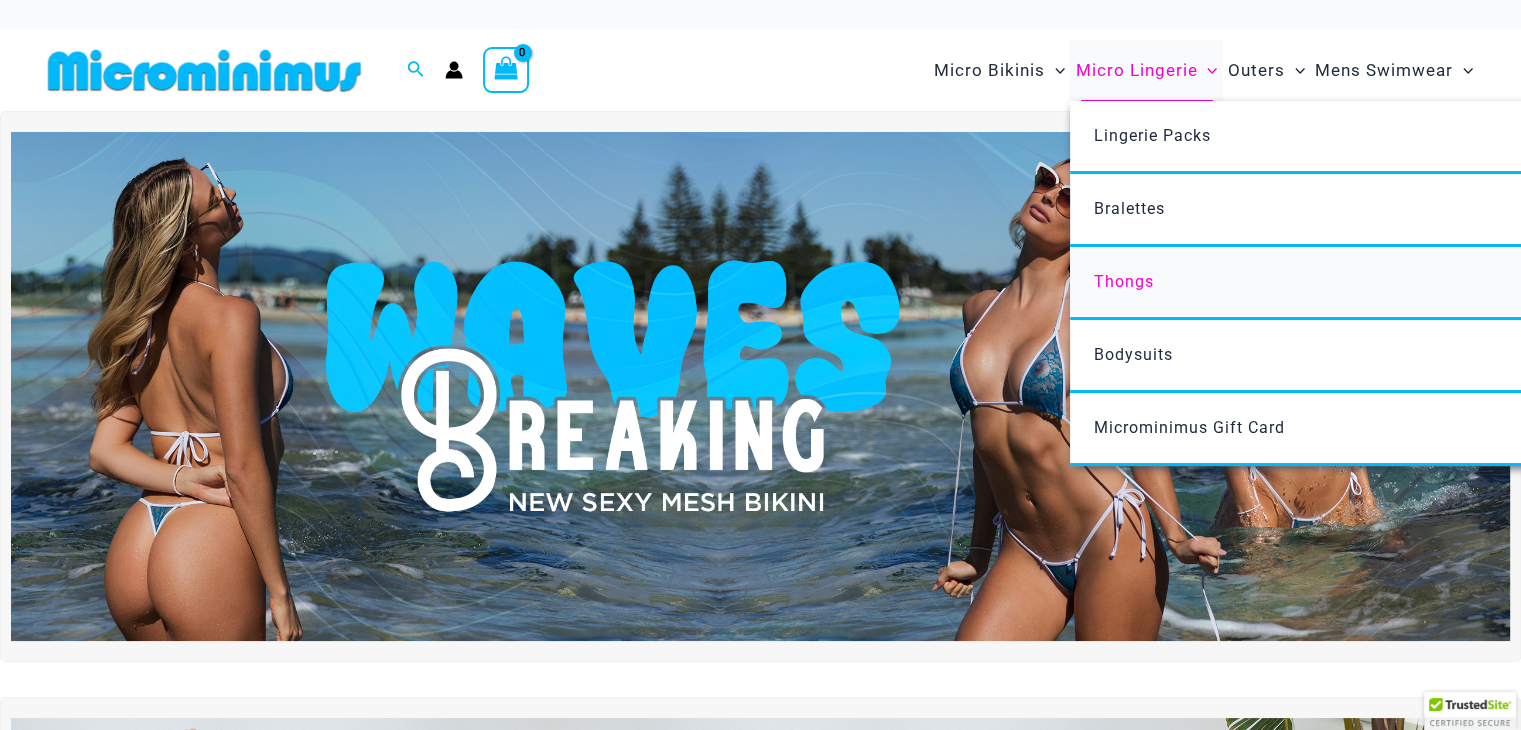 click on "Thongs" at bounding box center [1124, 281] 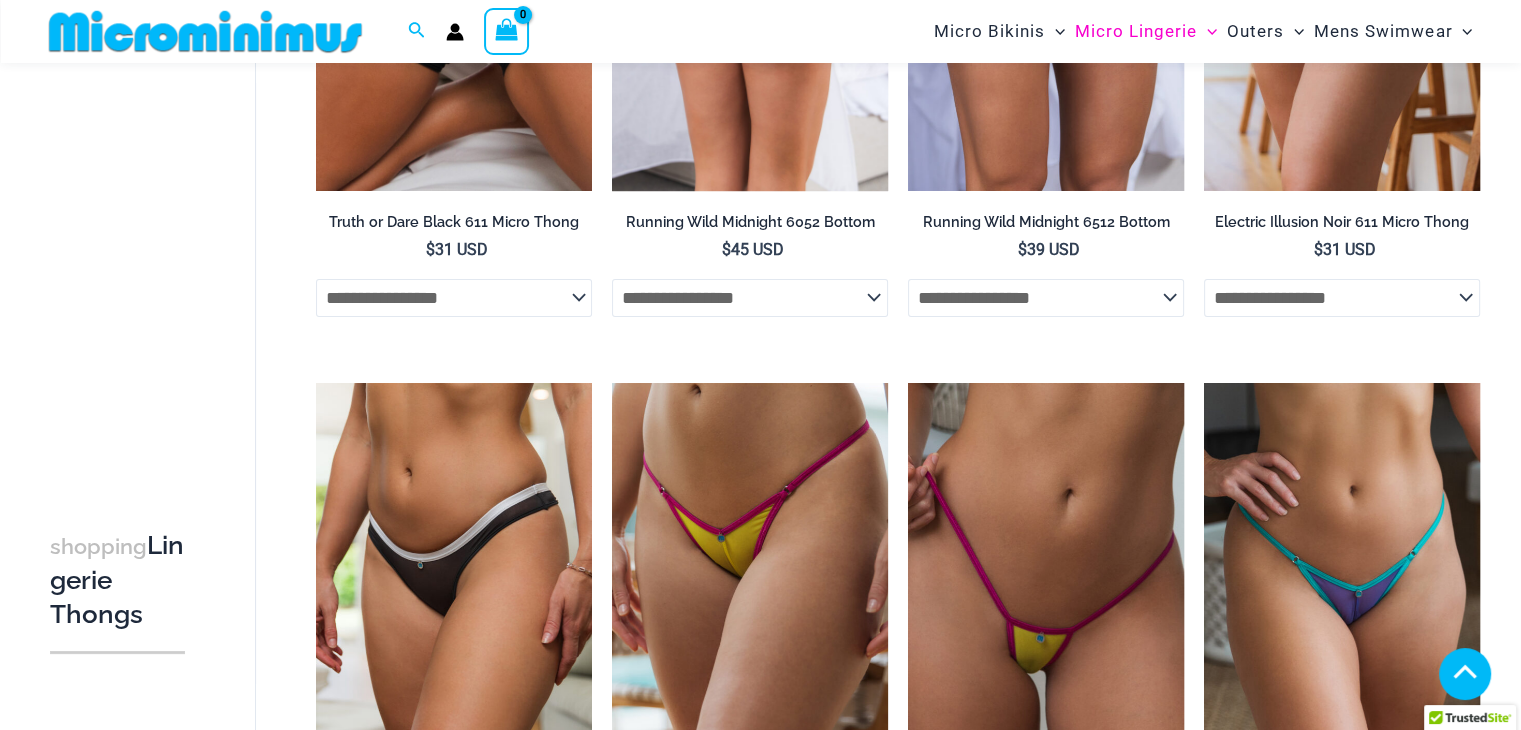 scroll, scrollTop: 484, scrollLeft: 0, axis: vertical 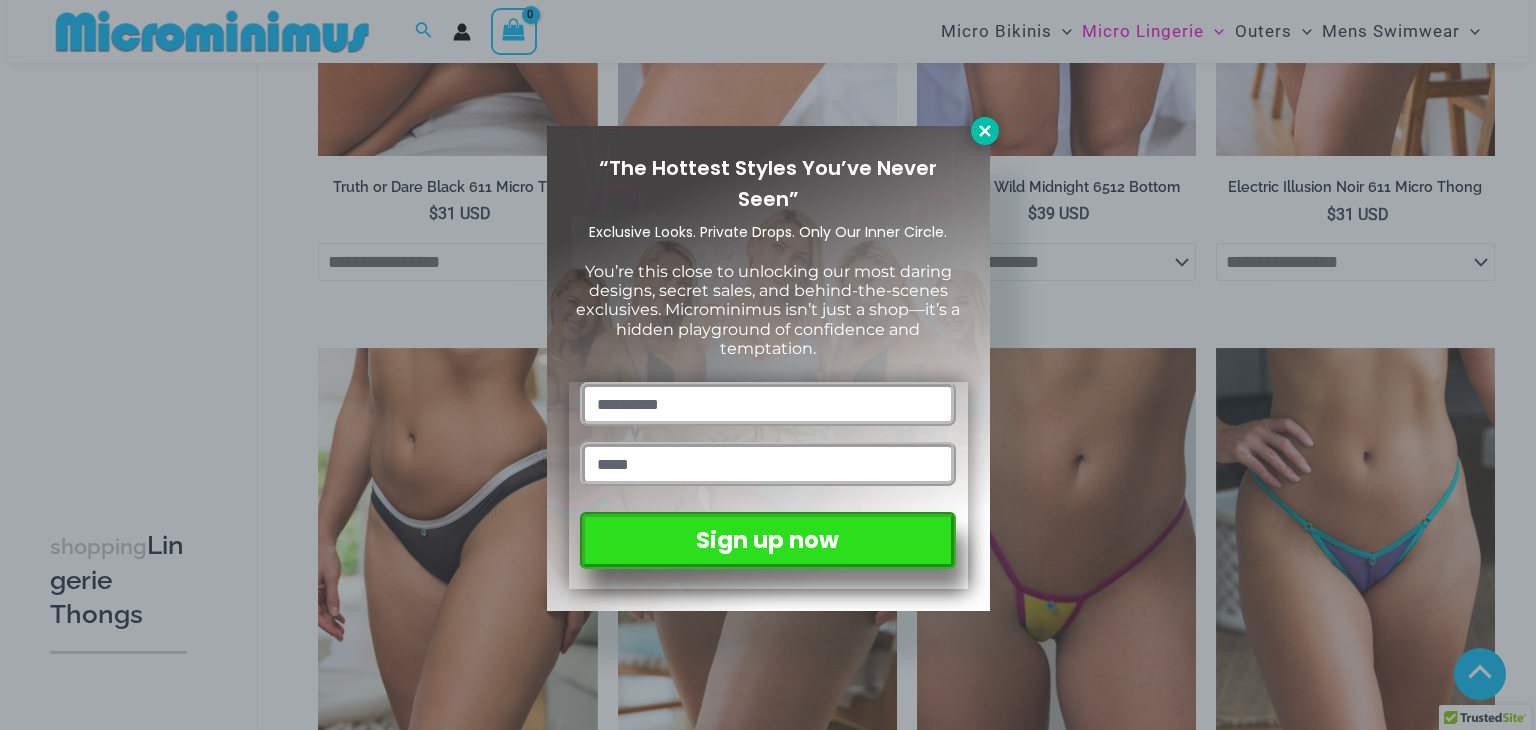 click 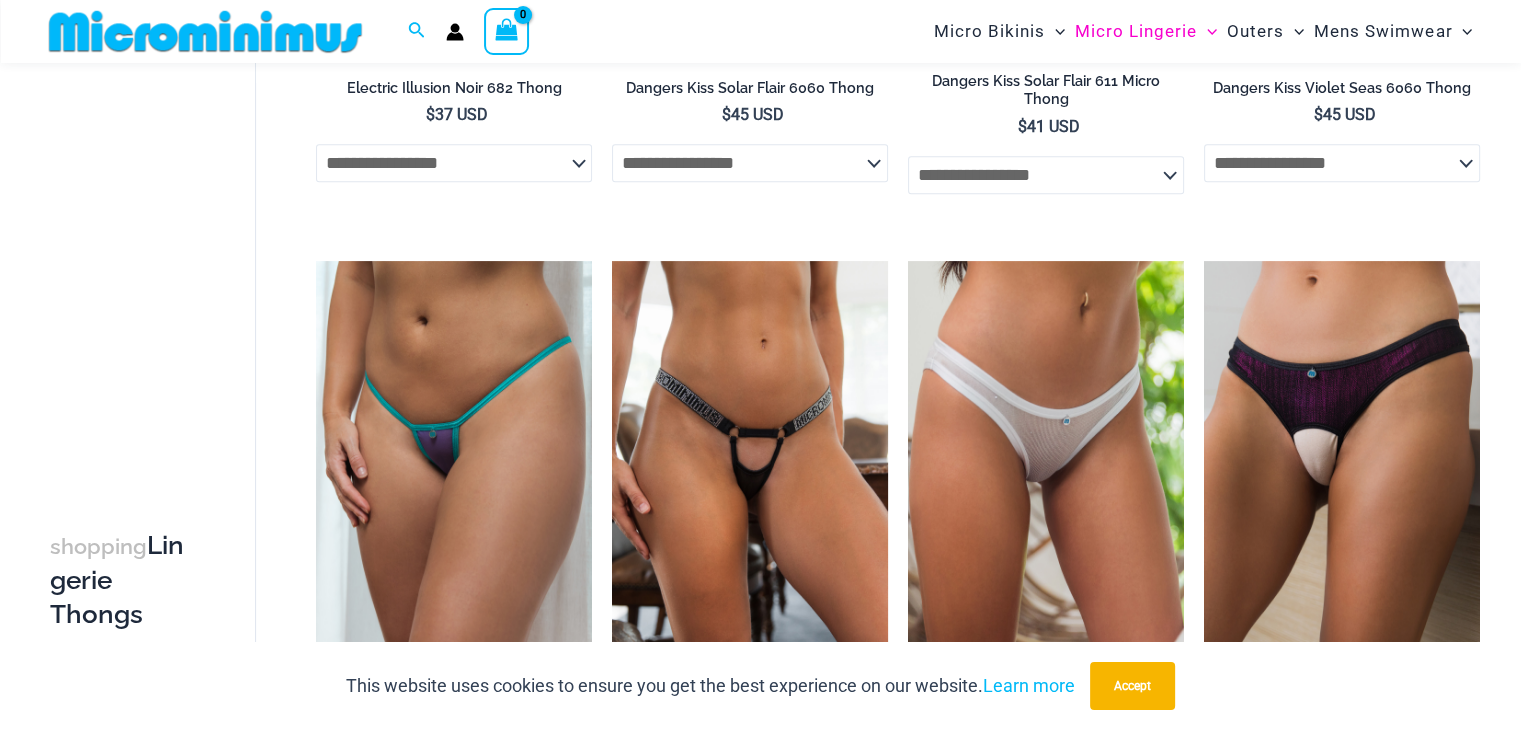 scroll, scrollTop: 1184, scrollLeft: 0, axis: vertical 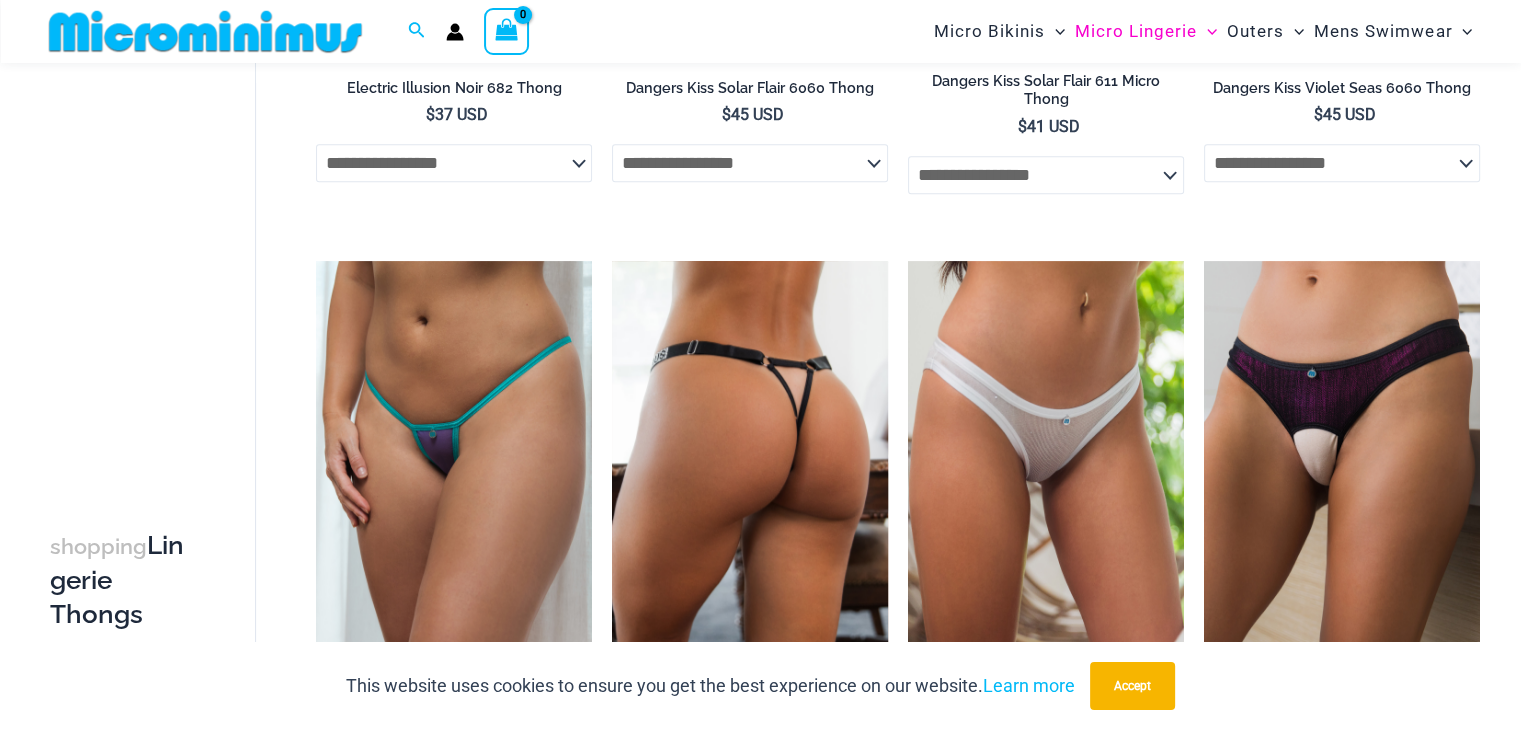 click at bounding box center [750, 468] 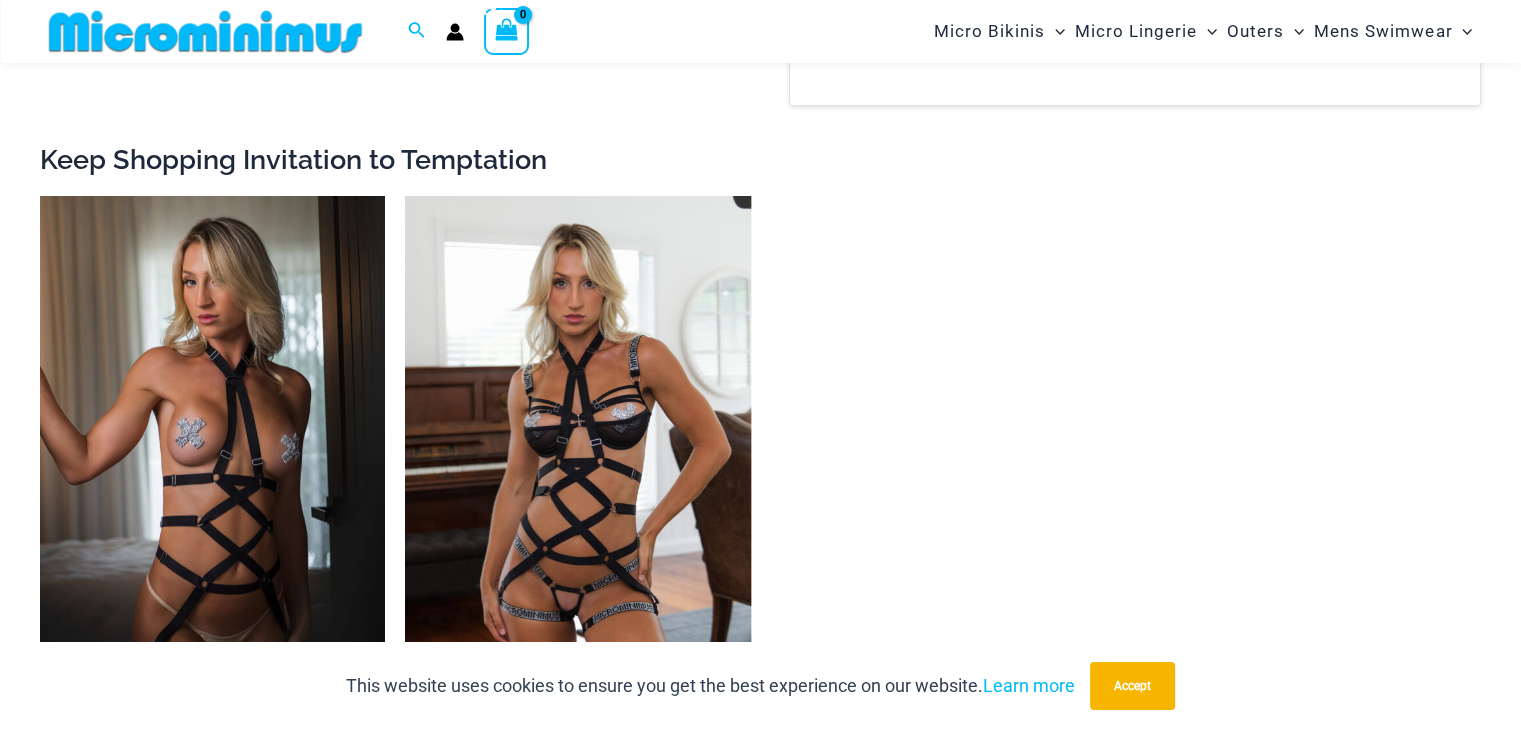 scroll, scrollTop: 1984, scrollLeft: 0, axis: vertical 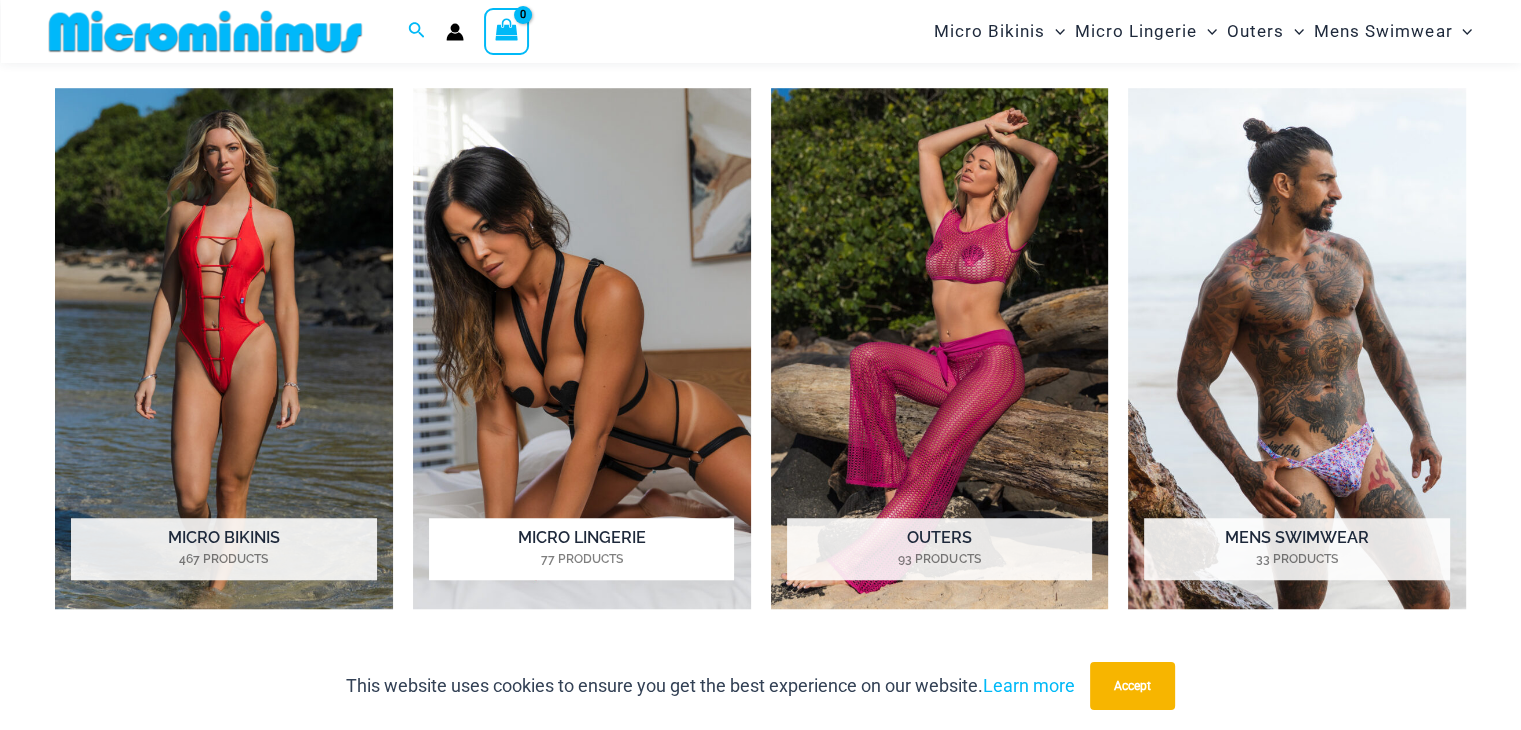 click at bounding box center (582, 348) 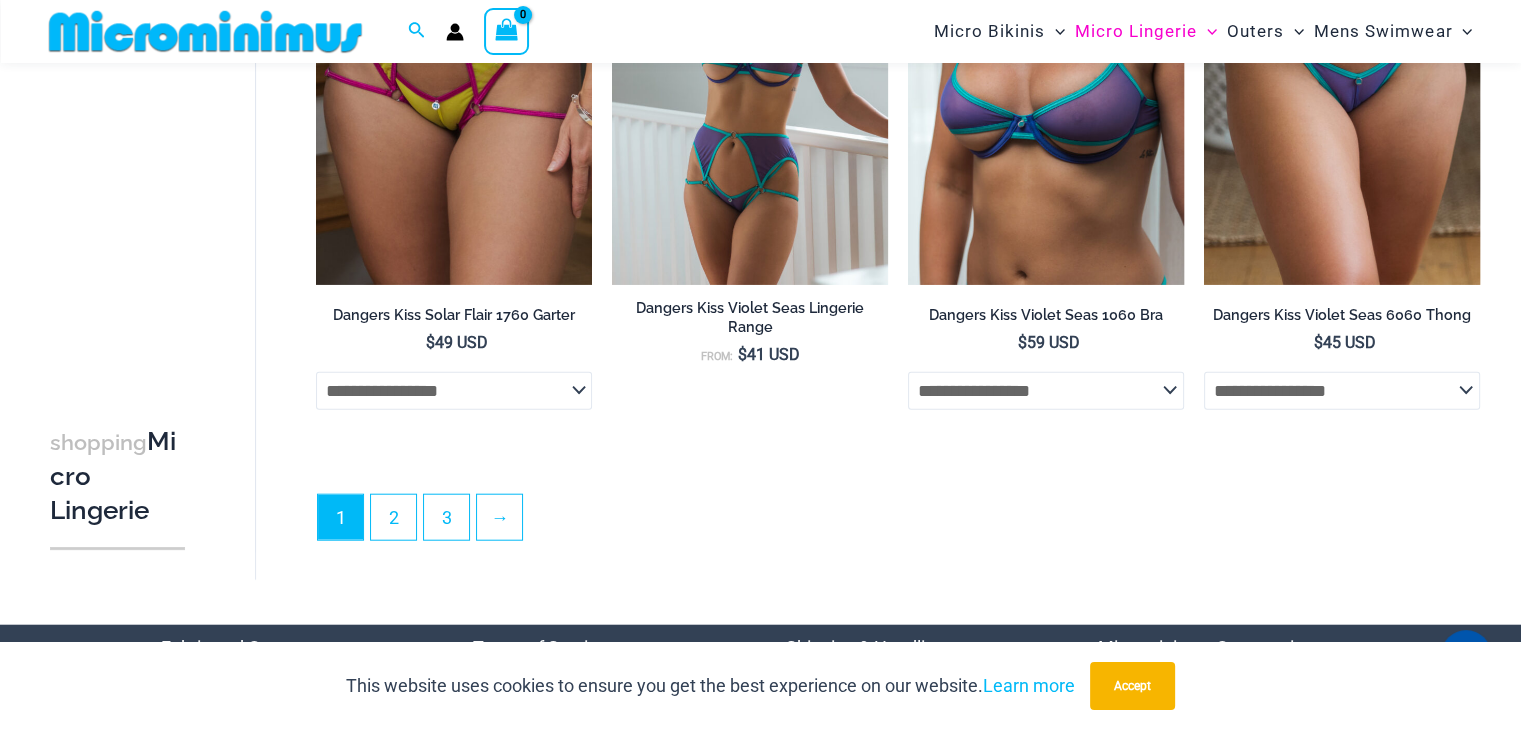 scroll, scrollTop: 4681, scrollLeft: 0, axis: vertical 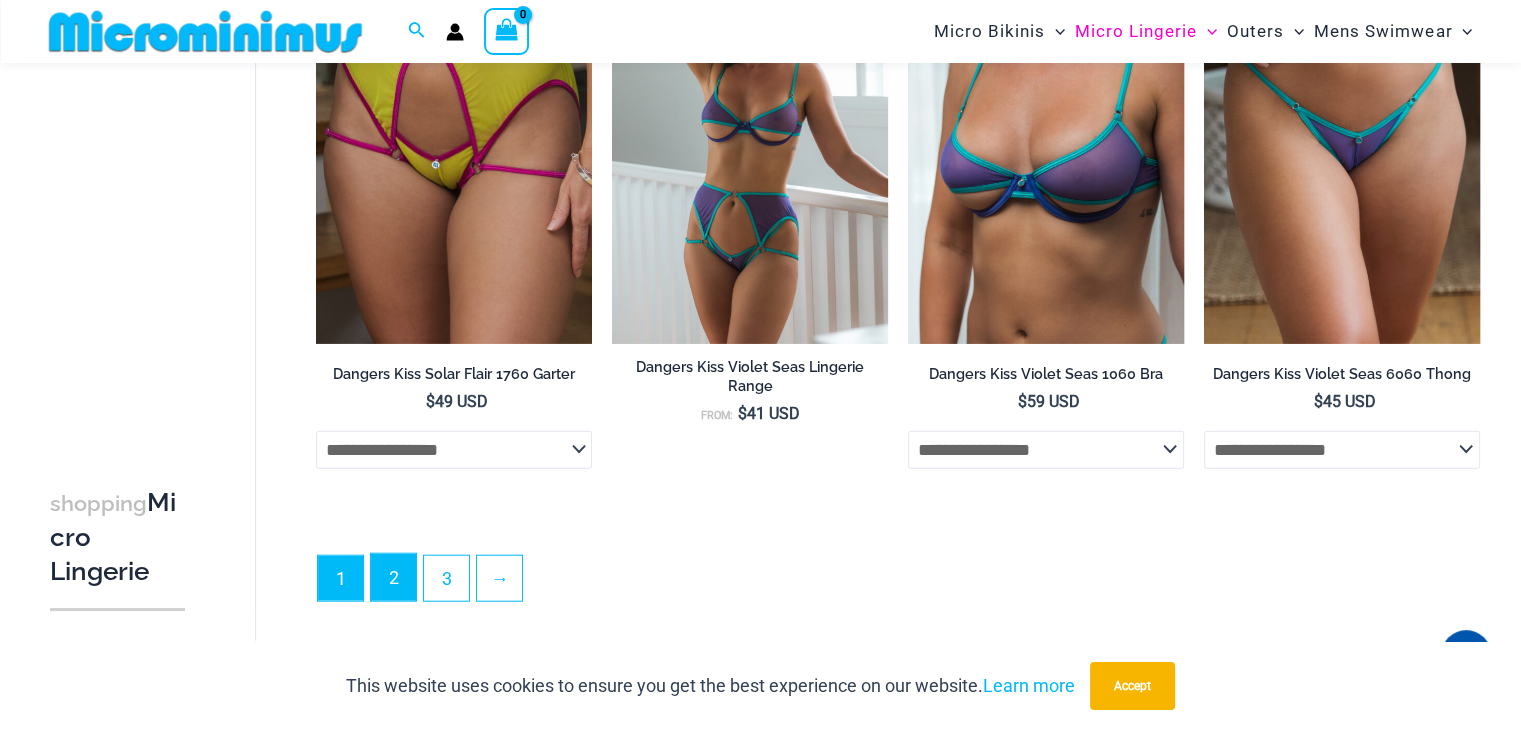 click on "2" at bounding box center (393, 577) 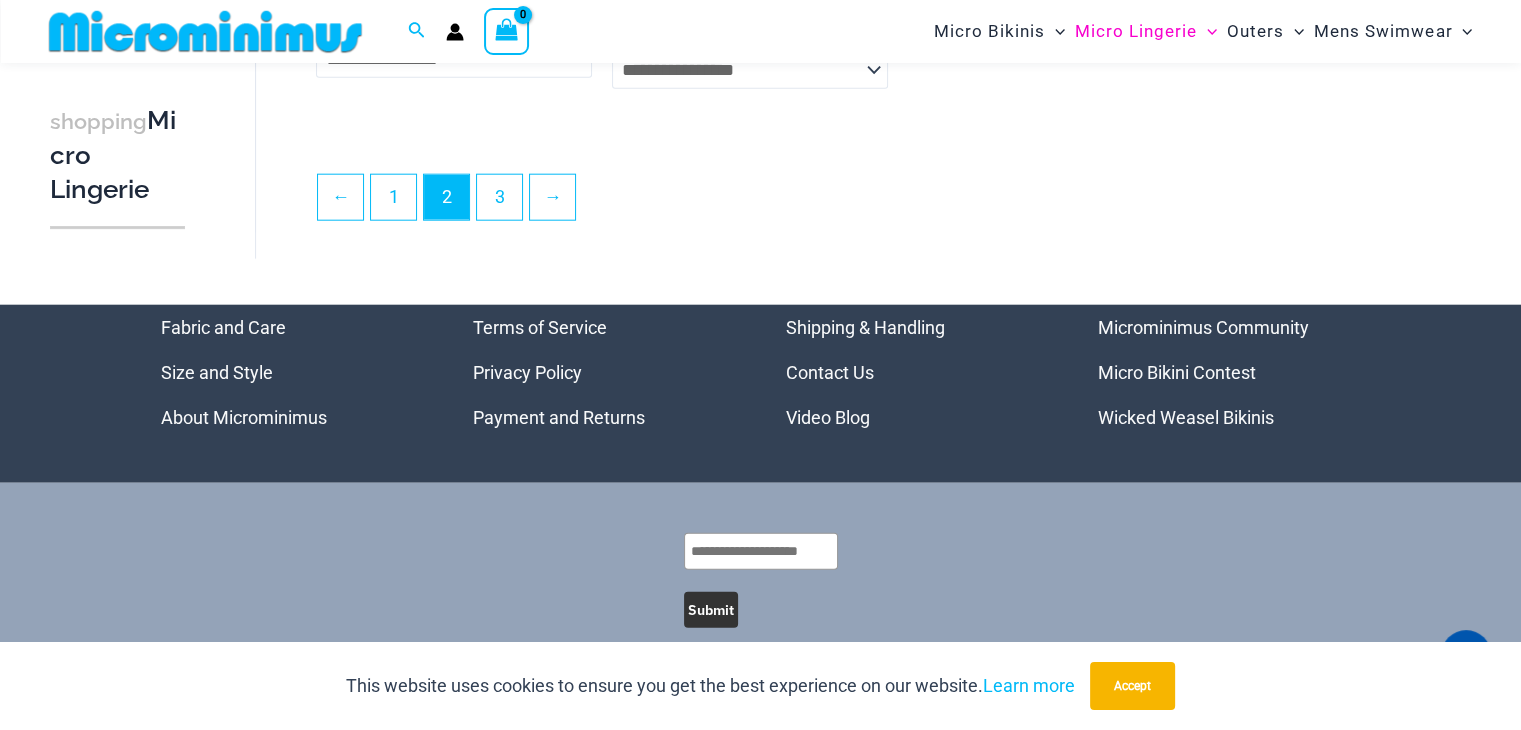 scroll, scrollTop: 4870, scrollLeft: 0, axis: vertical 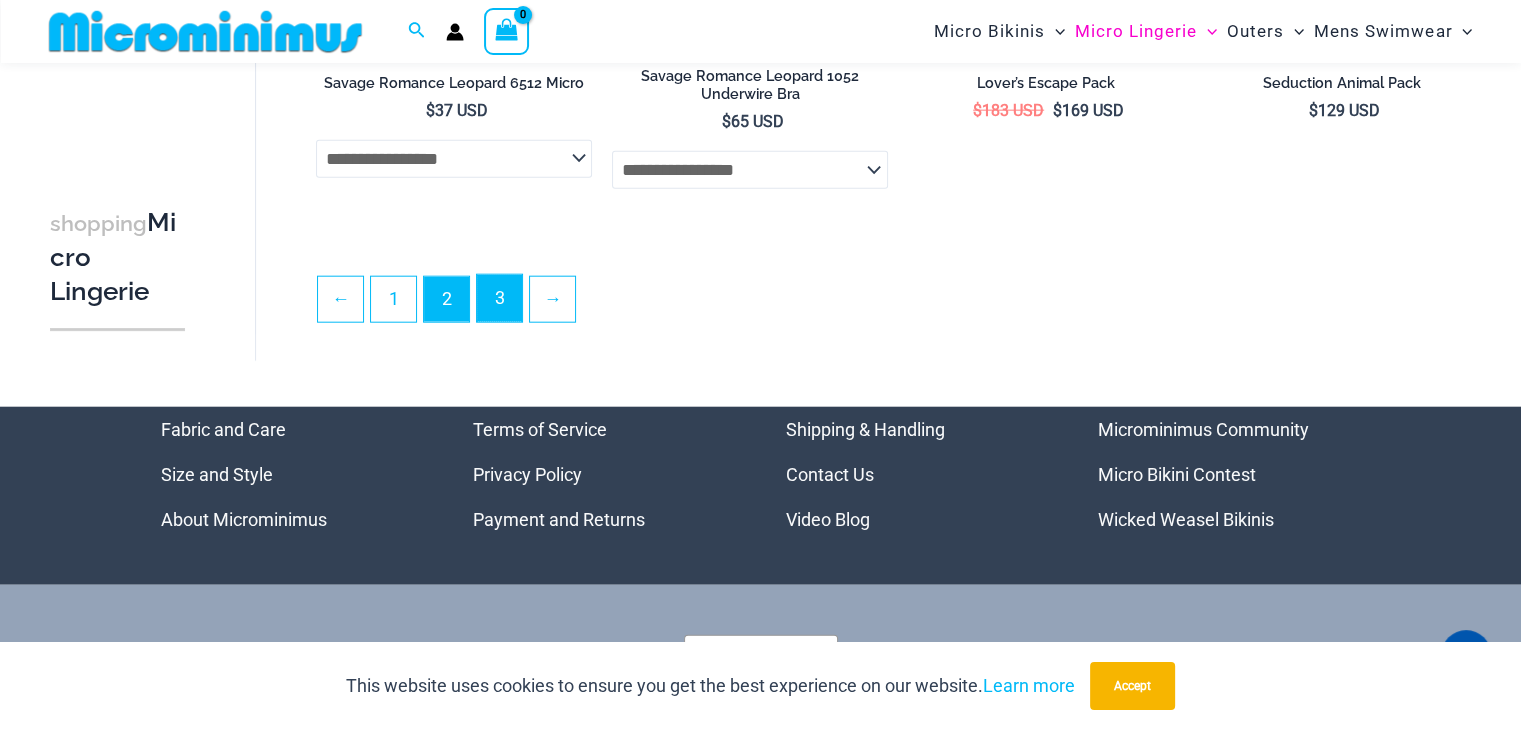 click on "3" at bounding box center [499, 298] 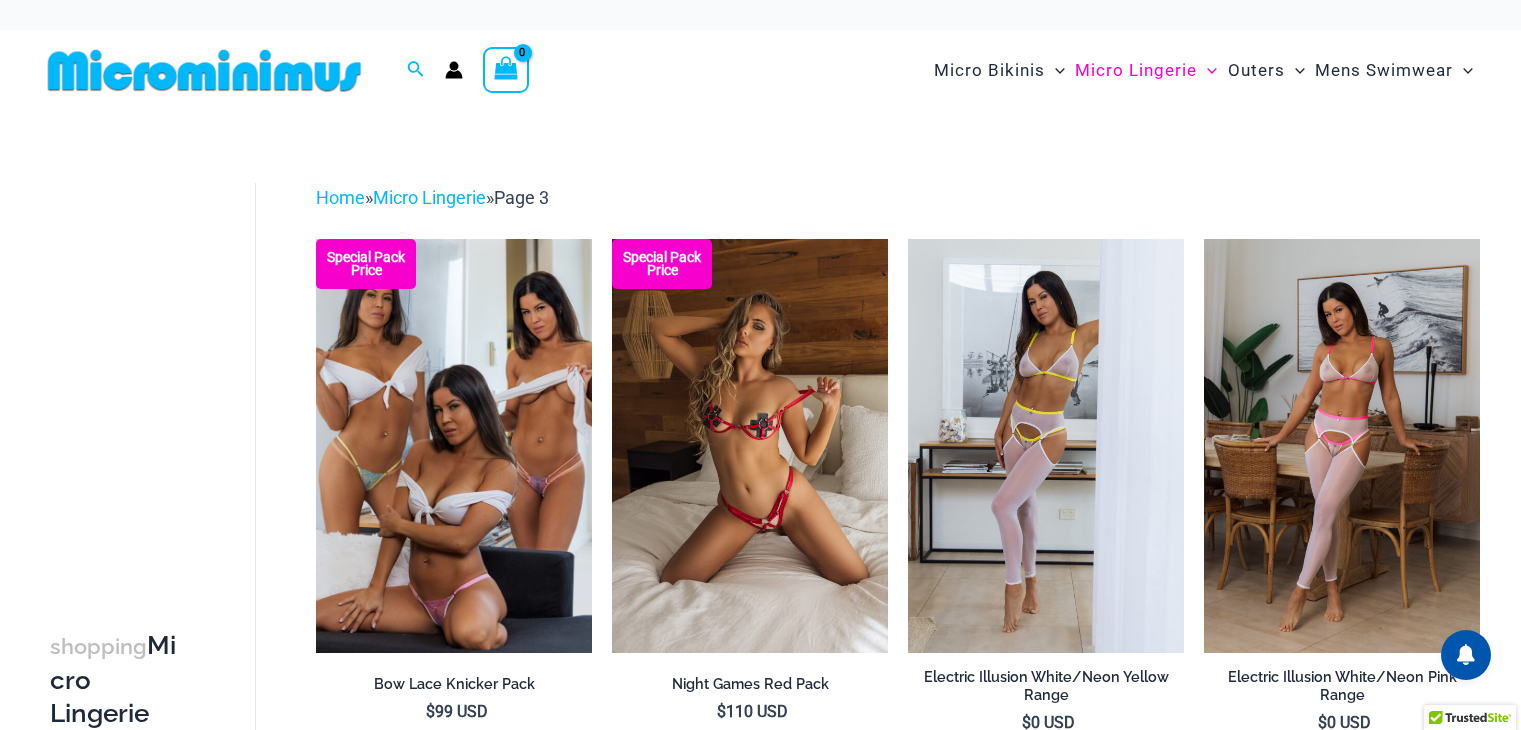 scroll, scrollTop: 0, scrollLeft: 0, axis: both 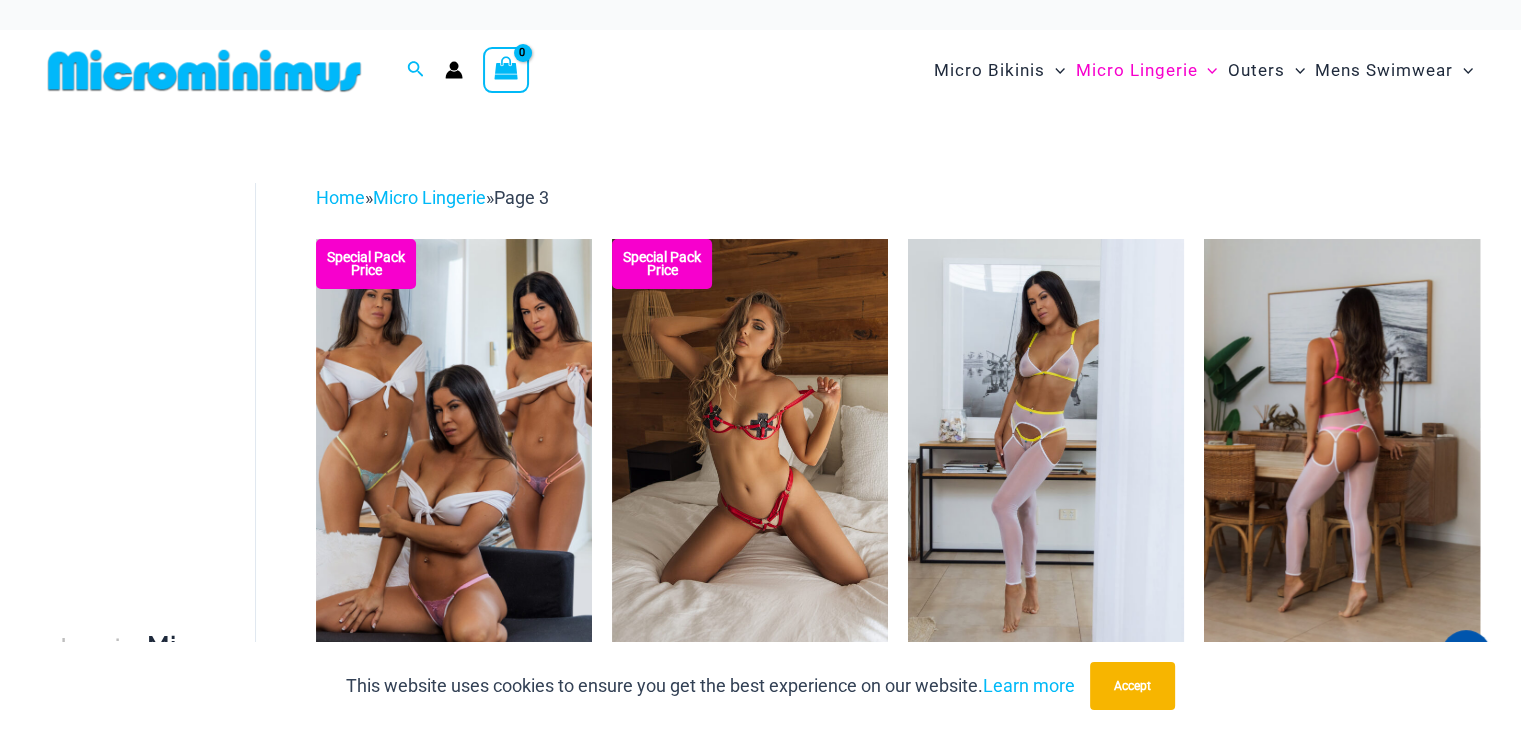click at bounding box center (1342, 446) 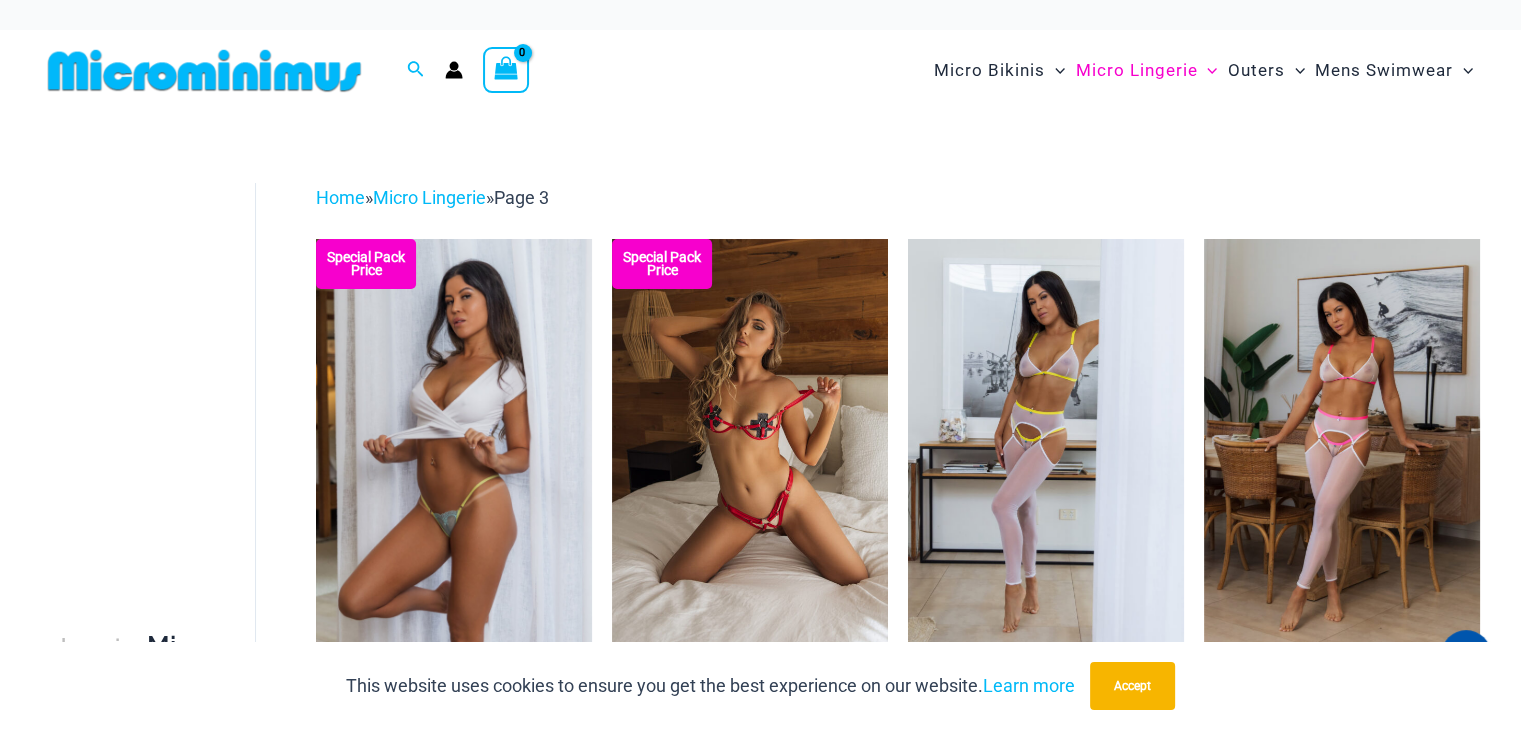 click at bounding box center (454, 446) 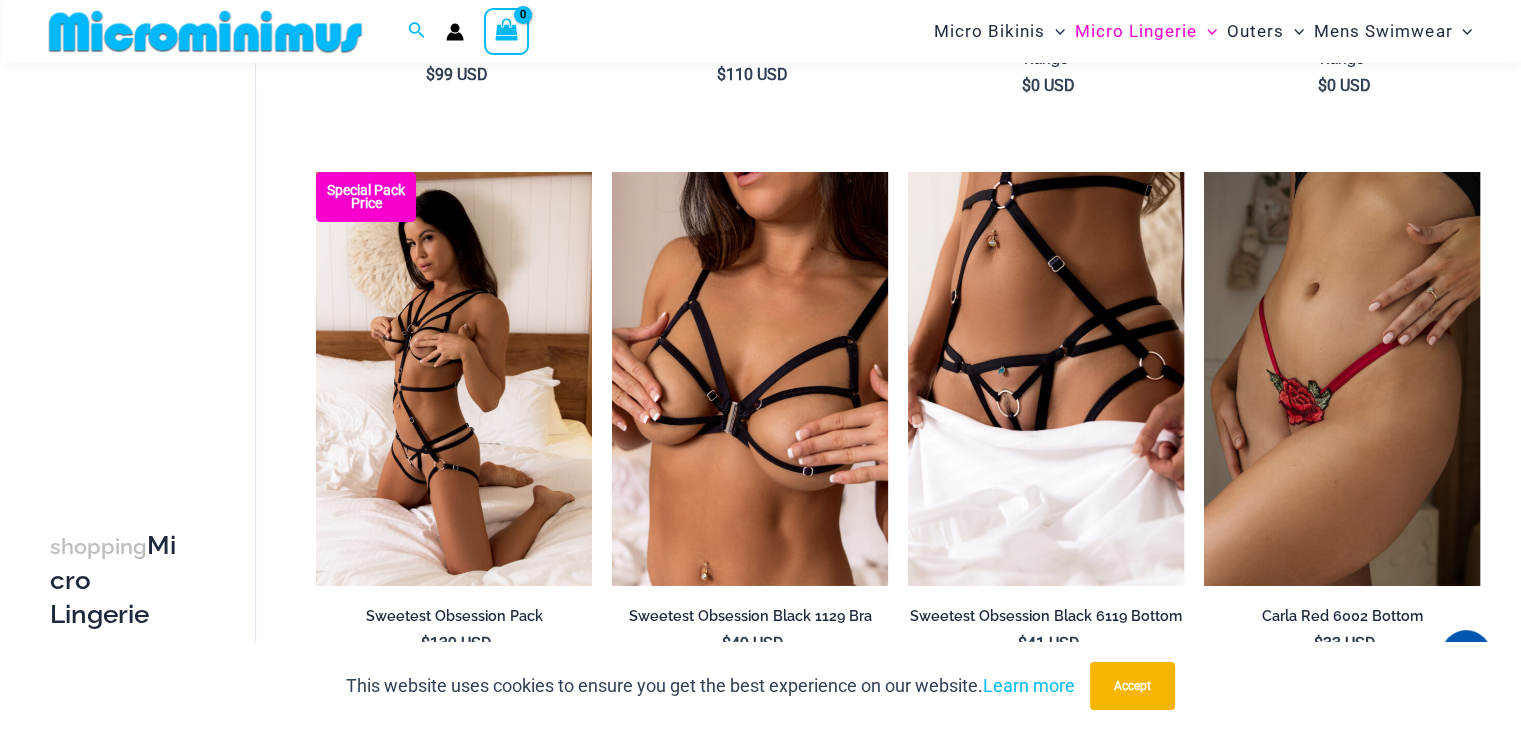 scroll, scrollTop: 684, scrollLeft: 0, axis: vertical 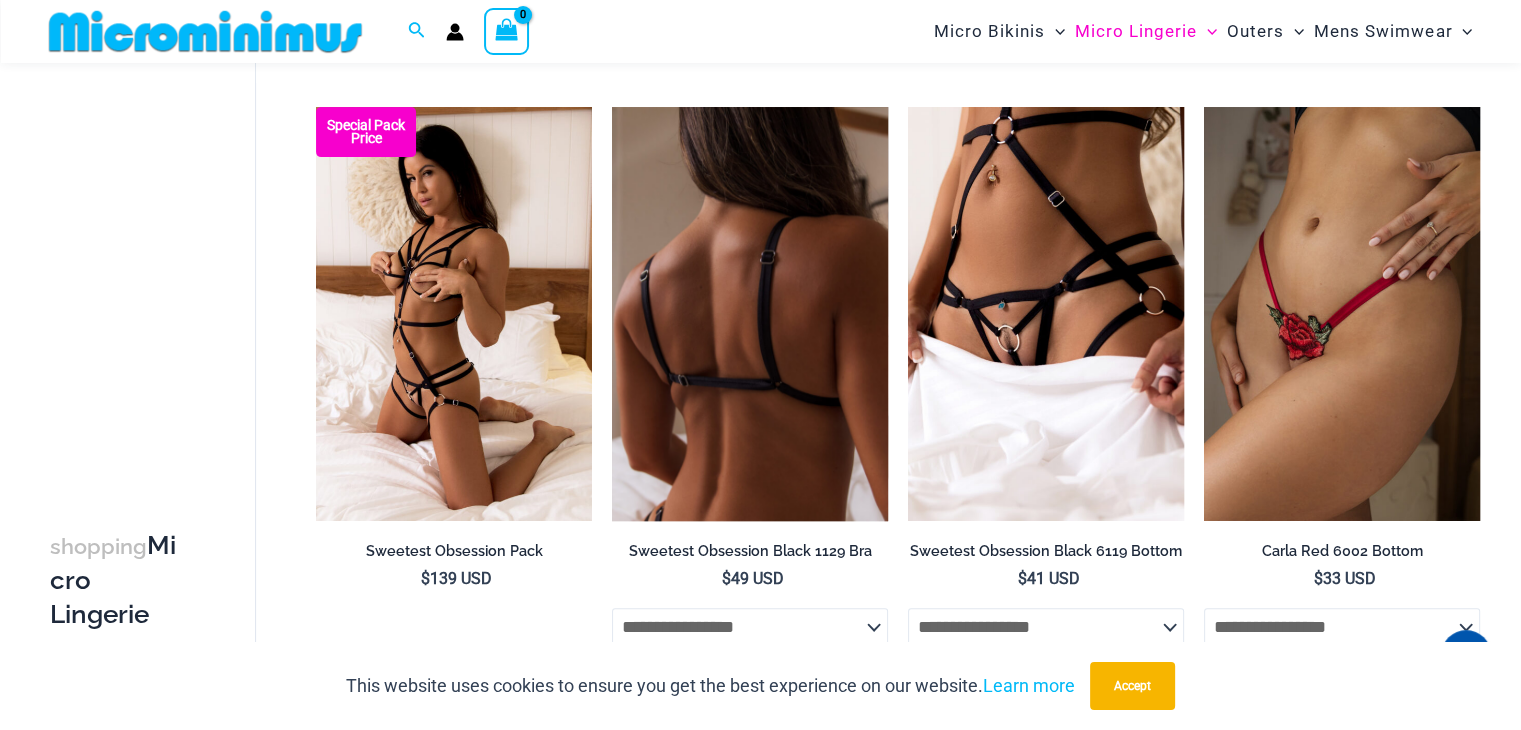 click at bounding box center (750, 314) 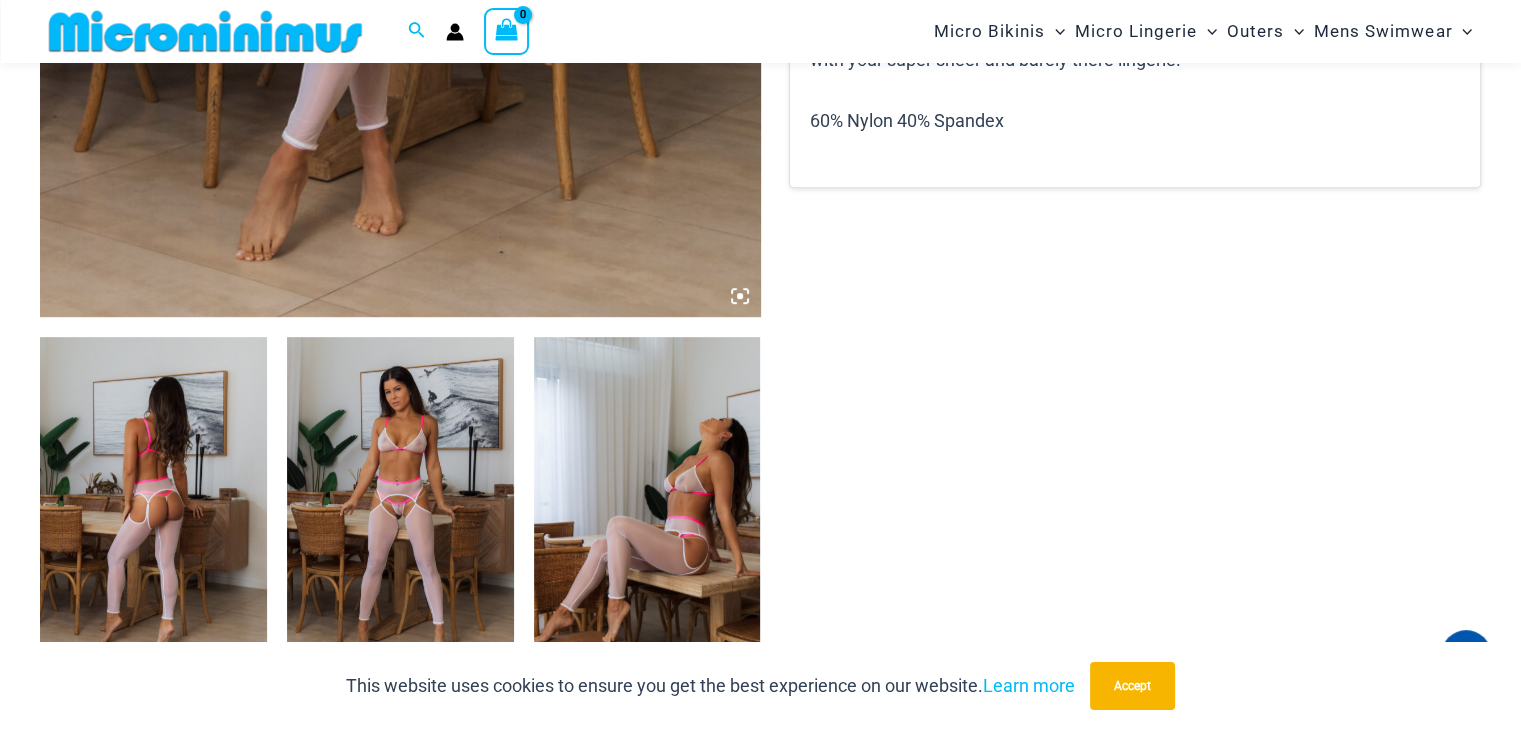 scroll, scrollTop: 1100, scrollLeft: 0, axis: vertical 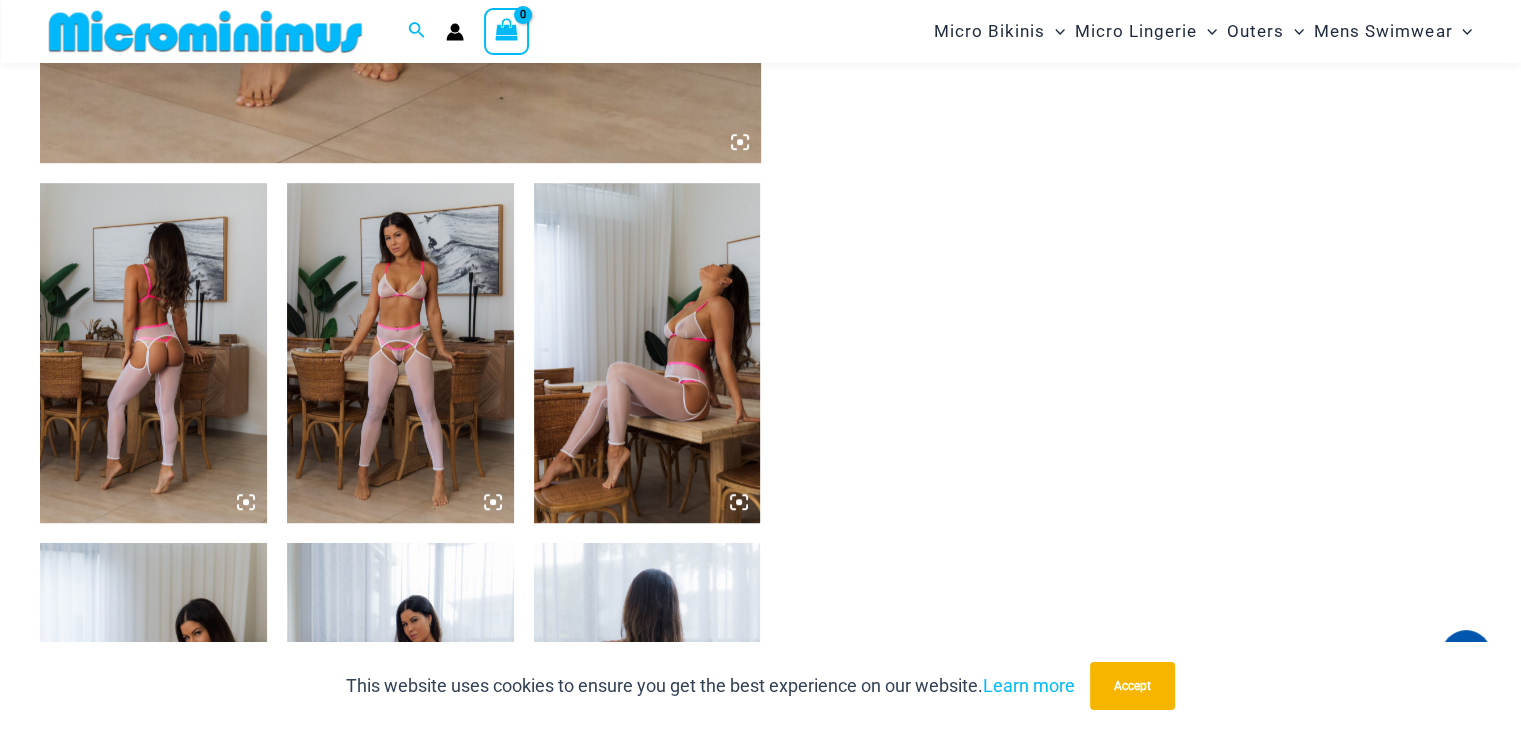 click at bounding box center [400, 353] 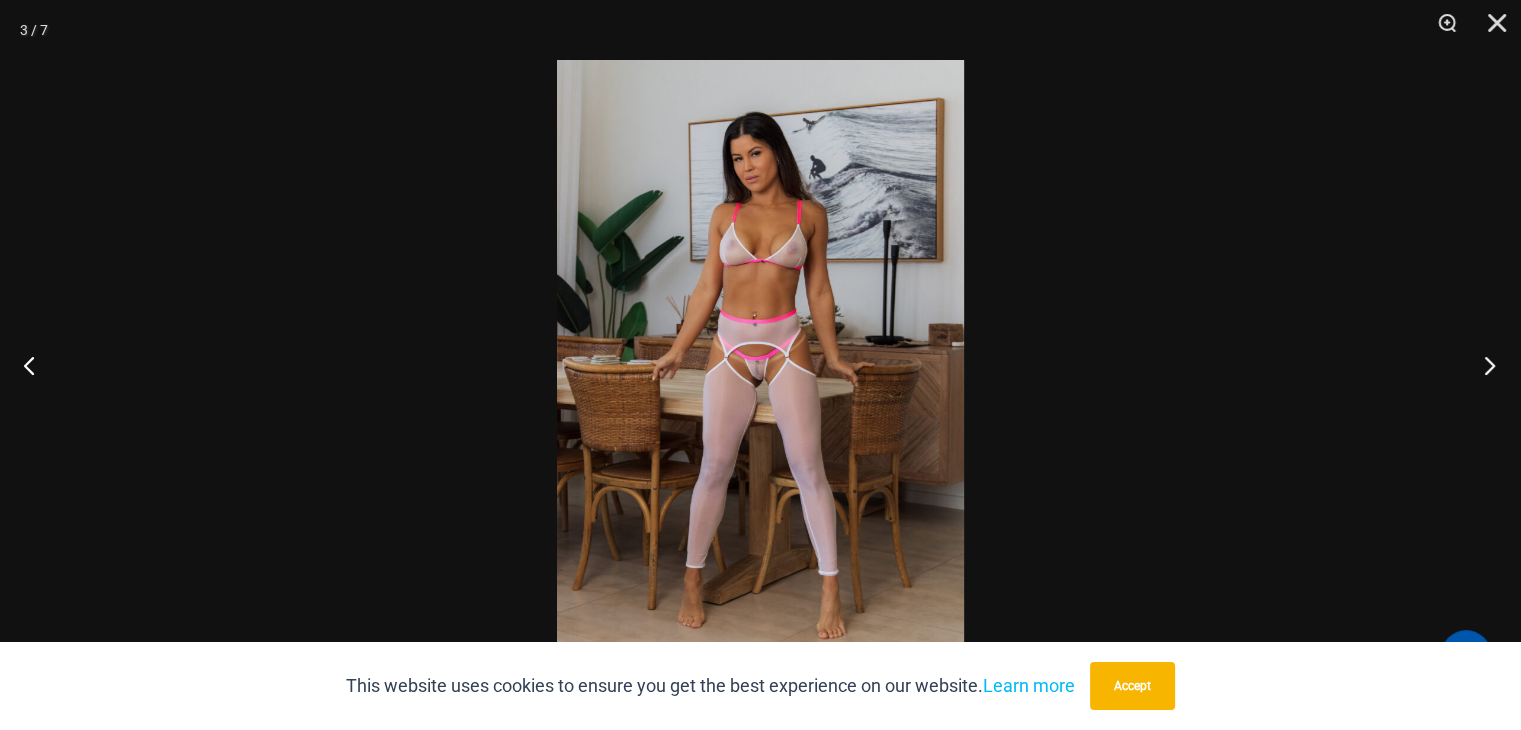 click at bounding box center (1483, 365) 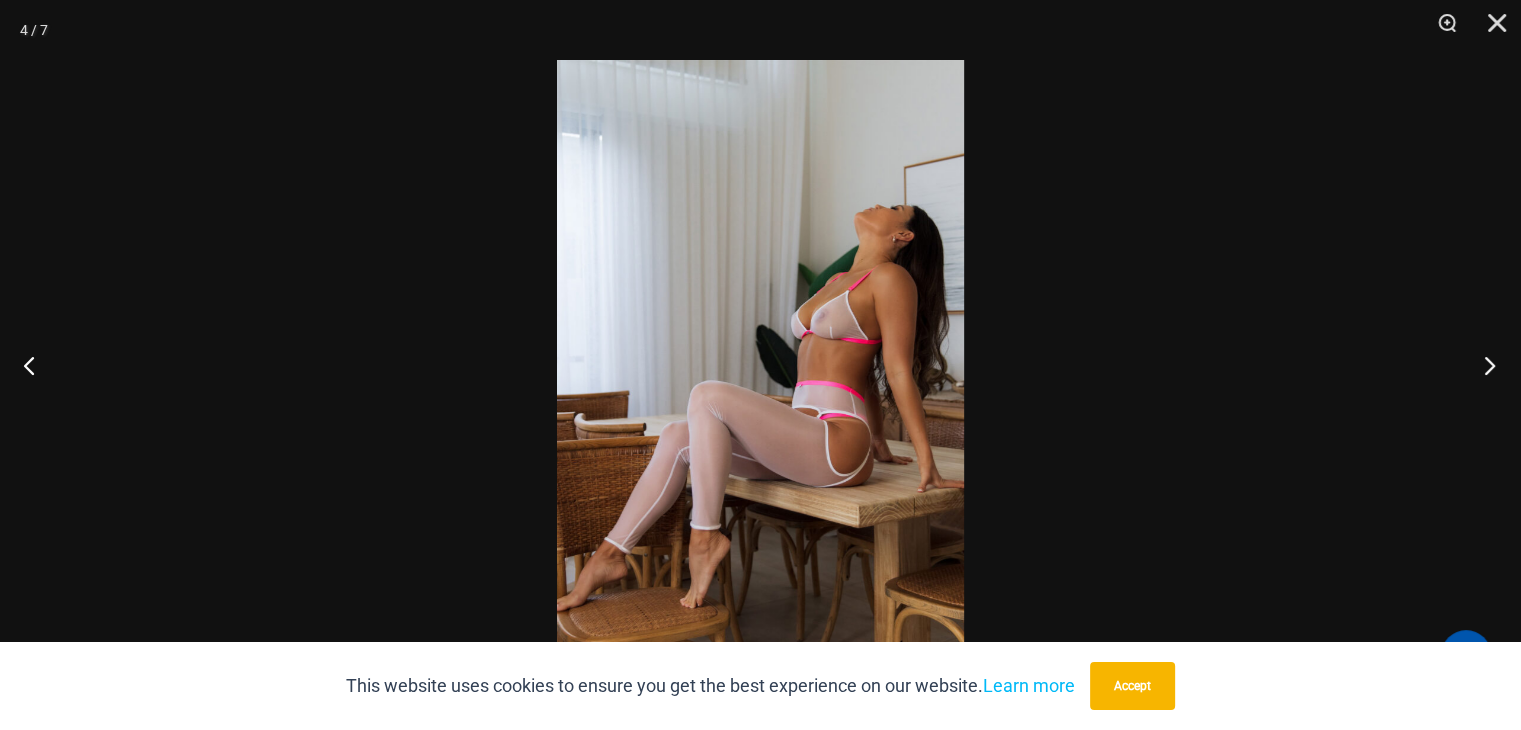click at bounding box center (1483, 365) 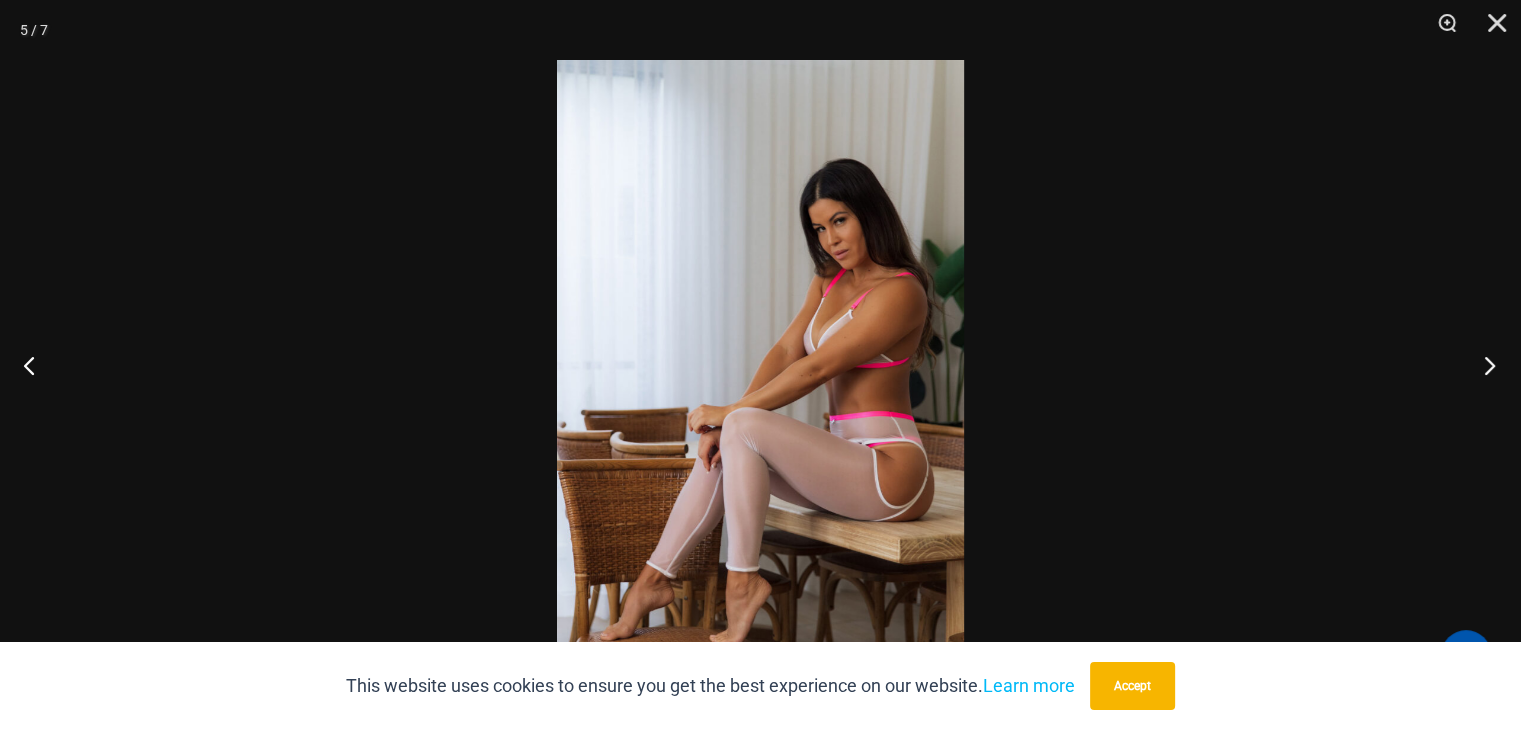 click at bounding box center [1483, 365] 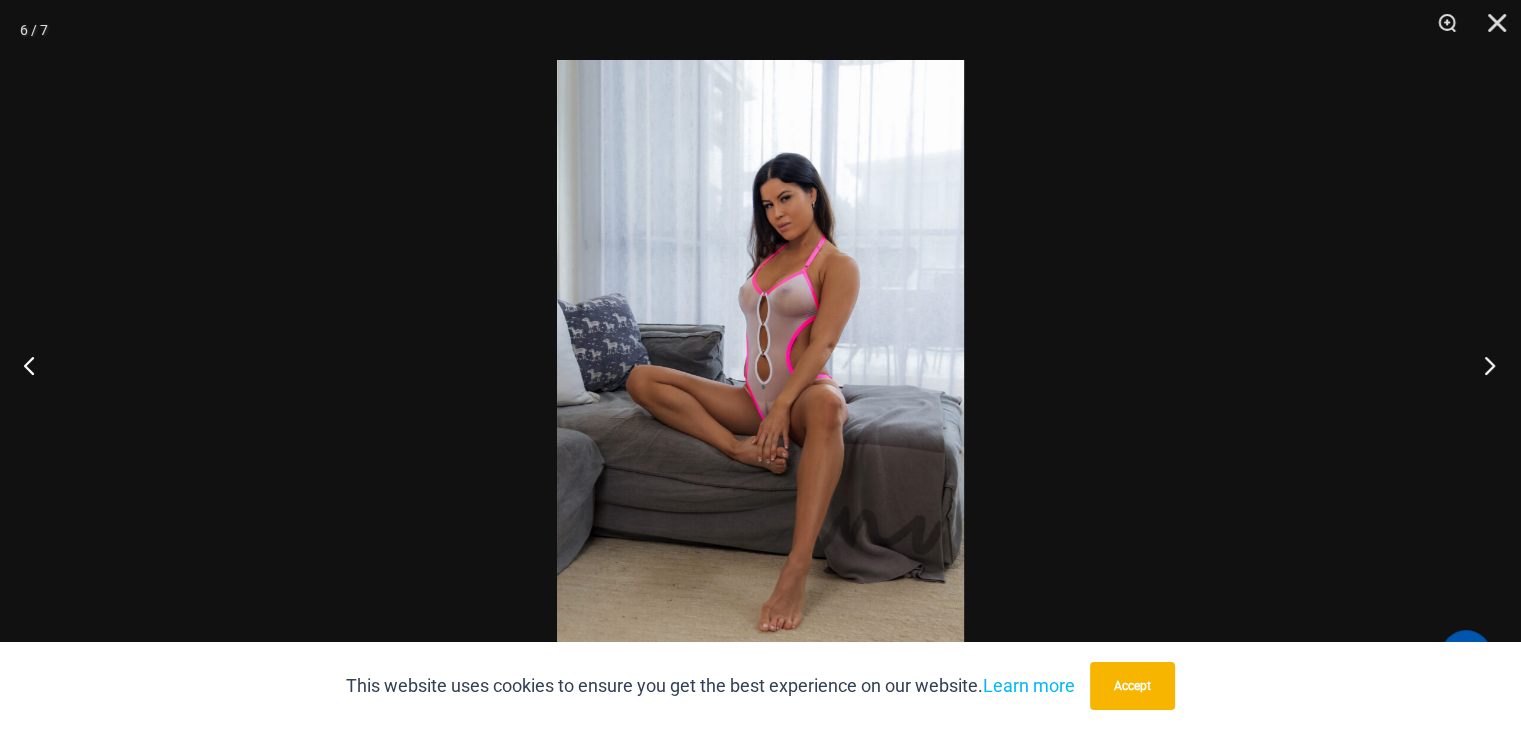 click at bounding box center [1483, 365] 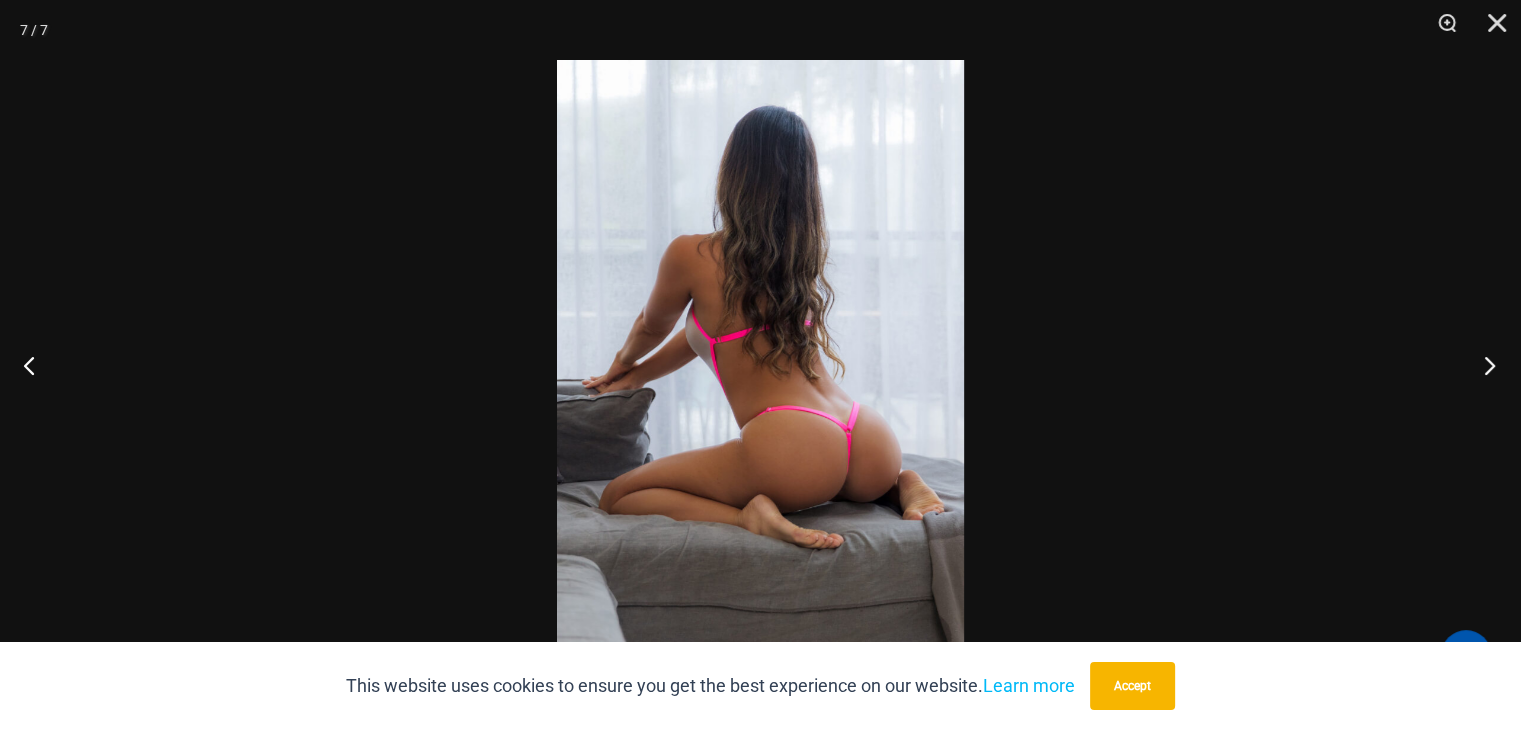 click at bounding box center [1483, 365] 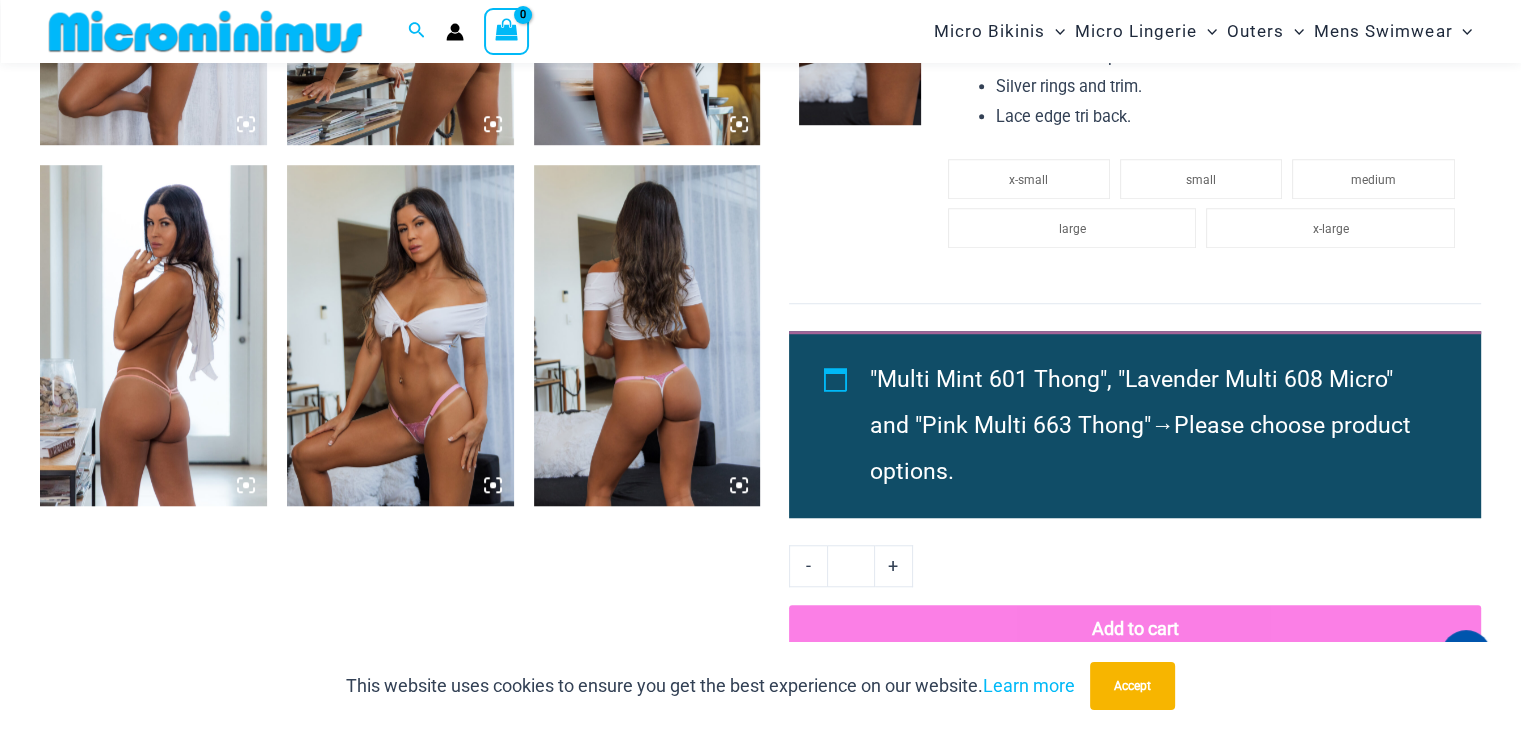 scroll, scrollTop: 1483, scrollLeft: 0, axis: vertical 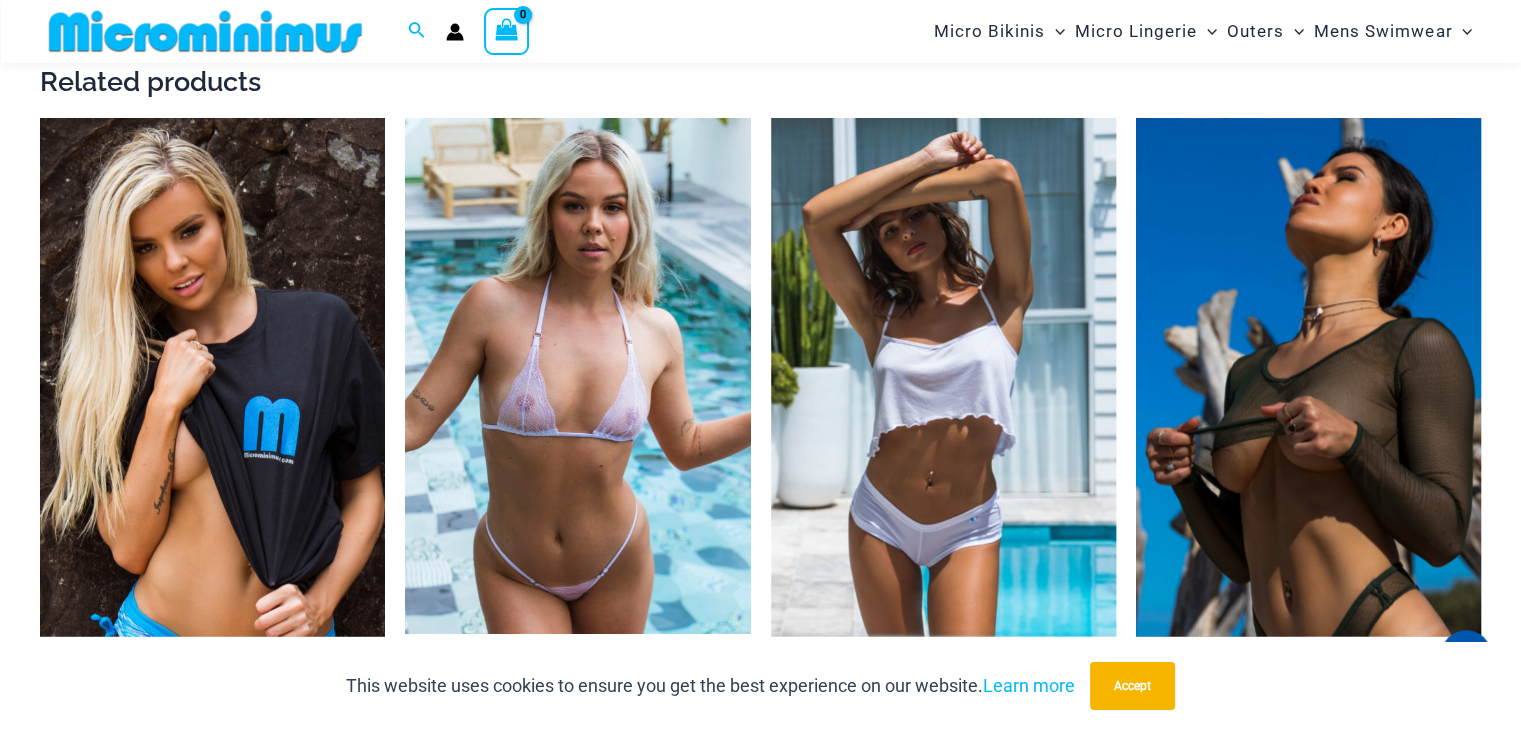 click at bounding box center (1308, 377) 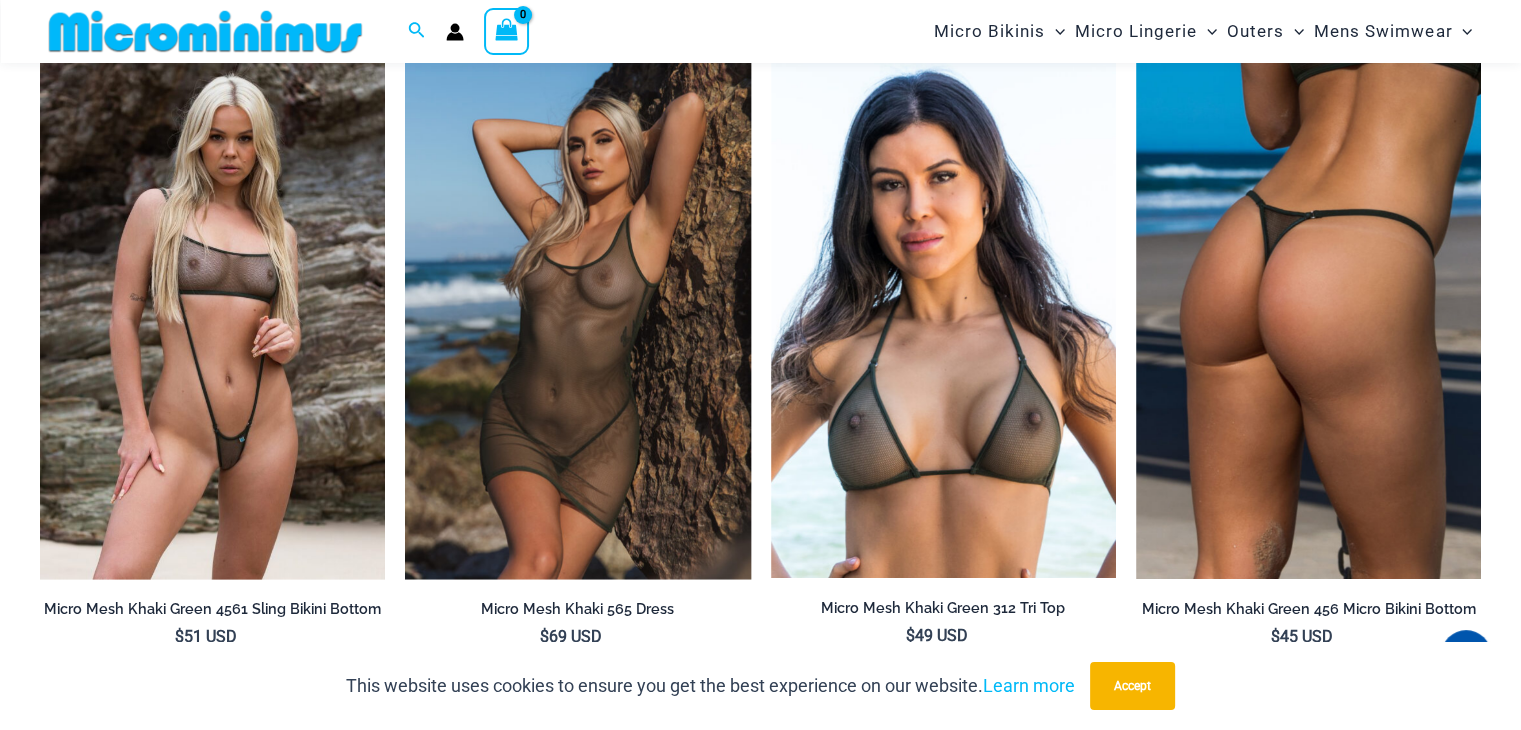 scroll, scrollTop: 1982, scrollLeft: 0, axis: vertical 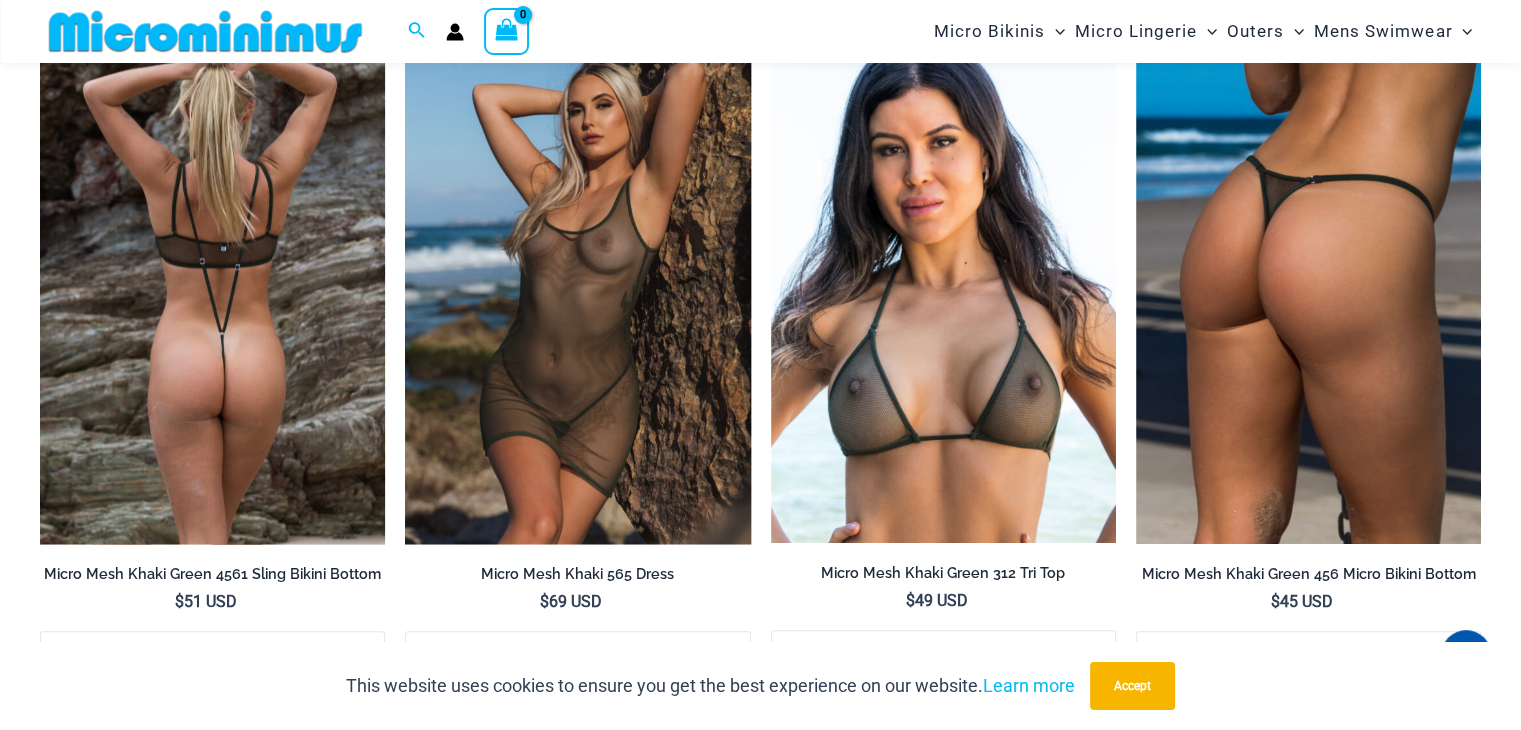 click at bounding box center [212, 285] 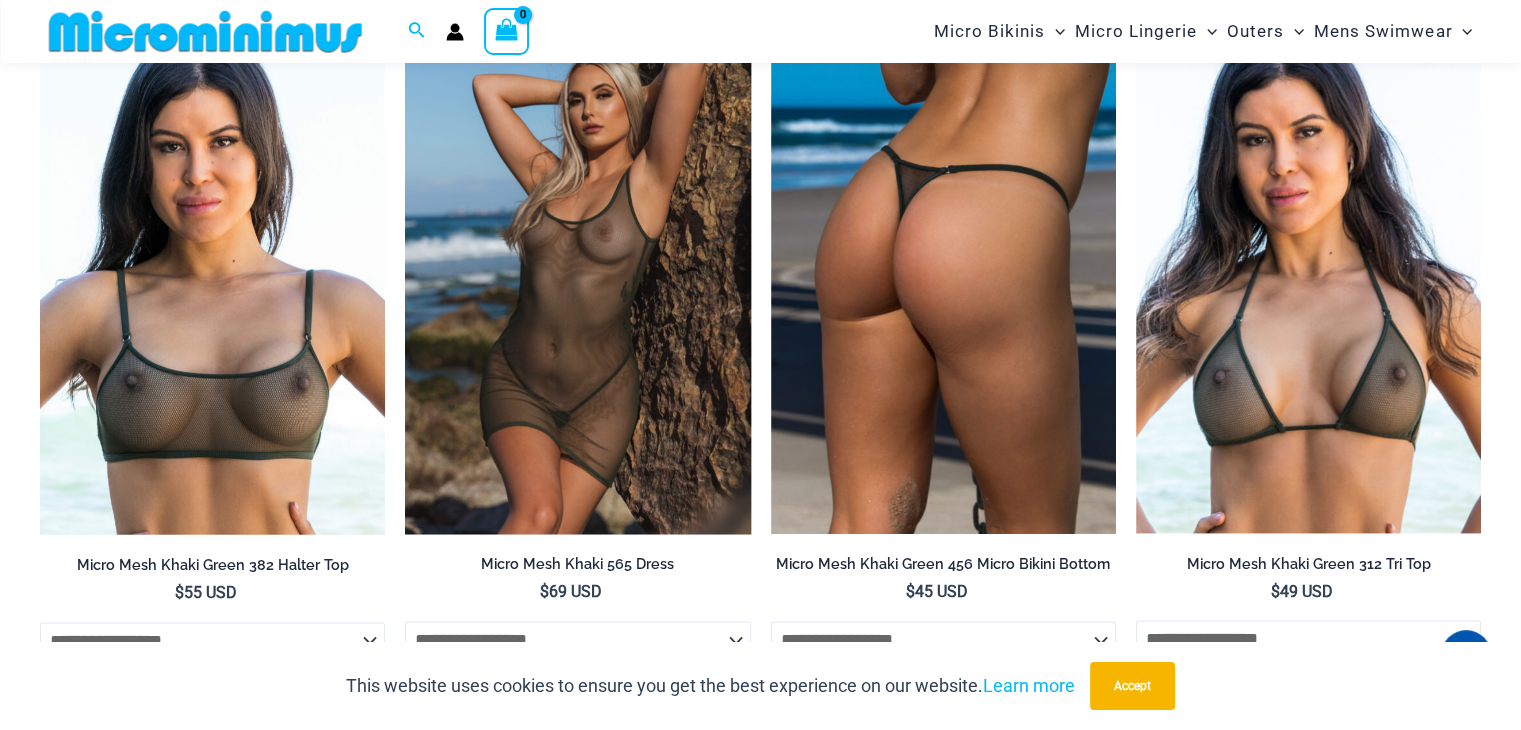 scroll, scrollTop: 2386, scrollLeft: 0, axis: vertical 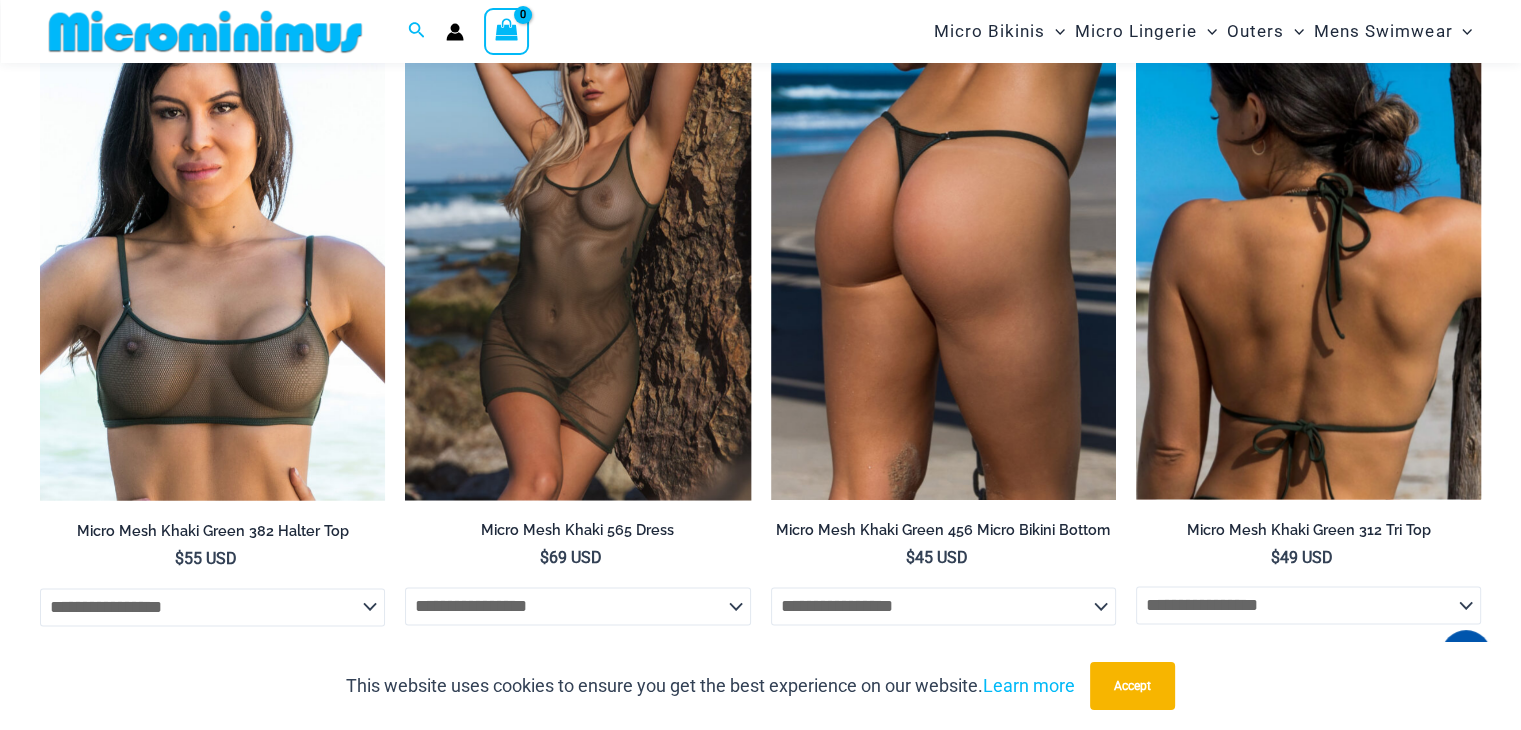 click at bounding box center (1308, 240) 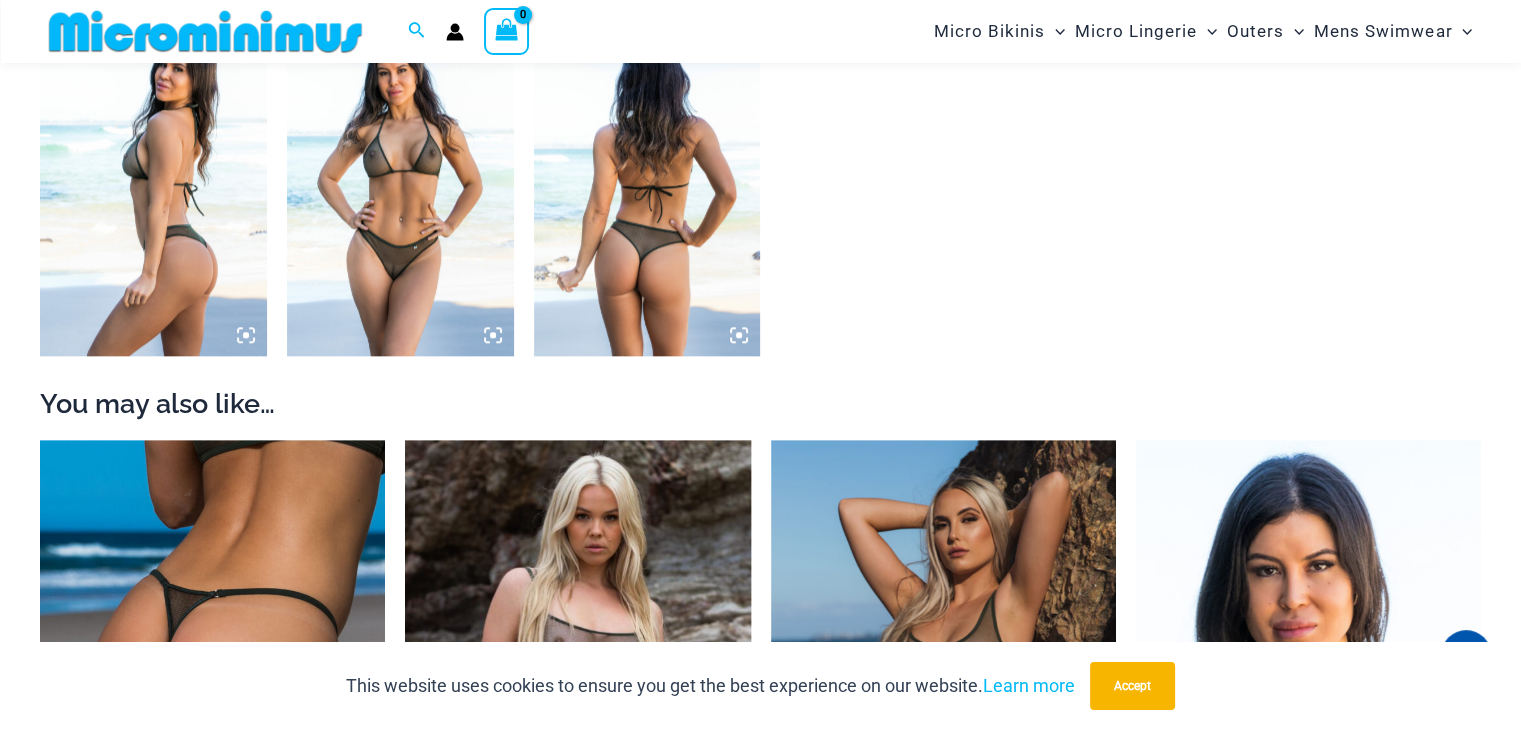 scroll, scrollTop: 1984, scrollLeft: 0, axis: vertical 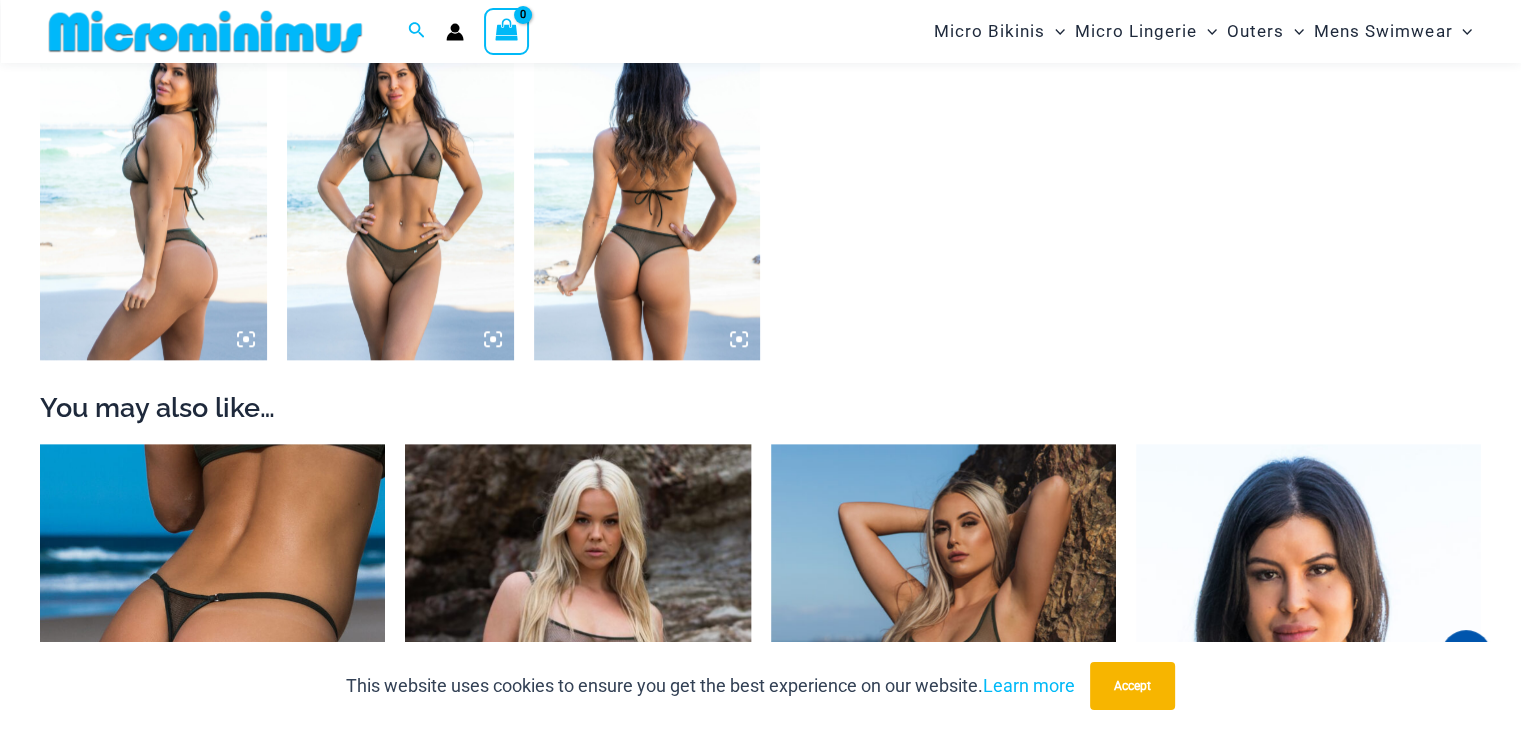 click at bounding box center (400, 190) 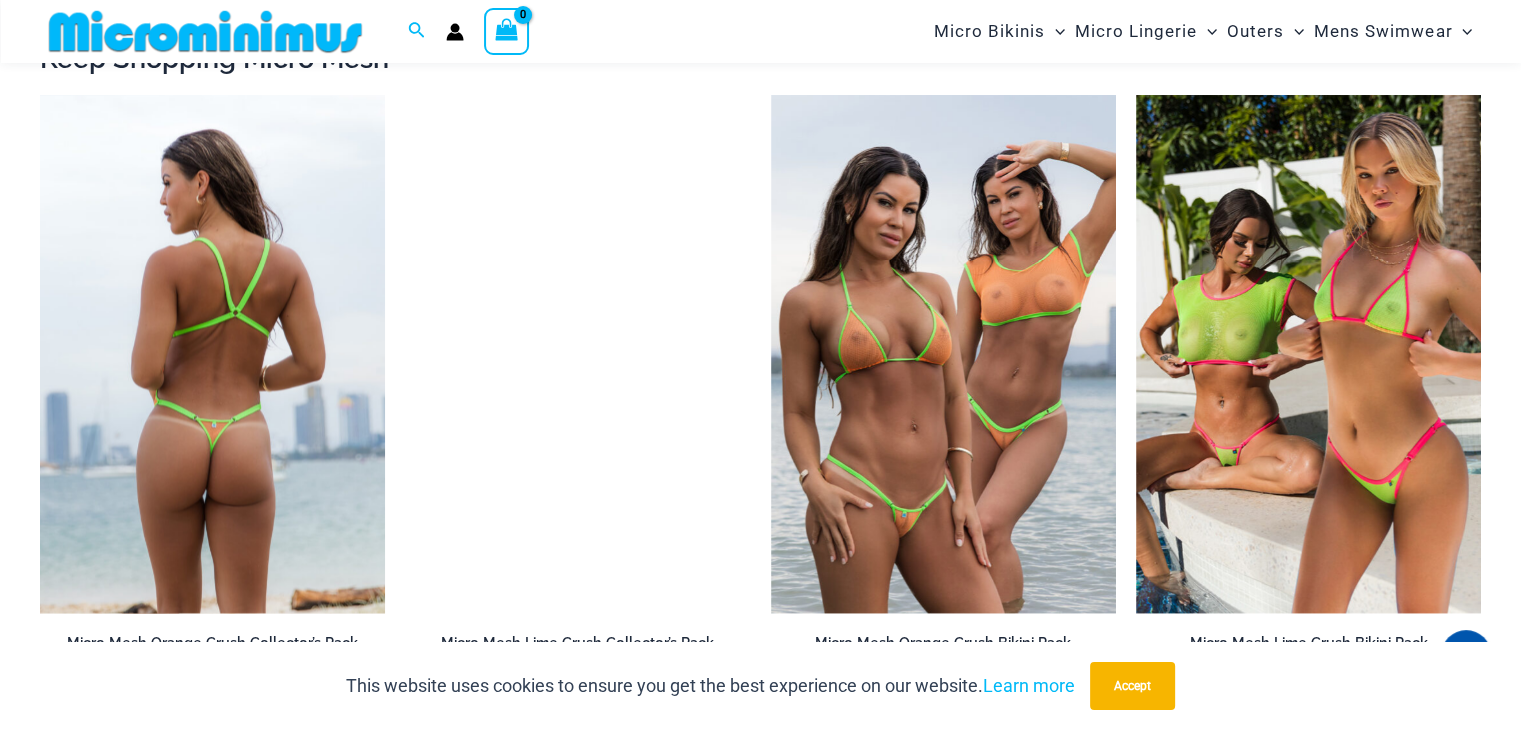 scroll, scrollTop: 3086, scrollLeft: 0, axis: vertical 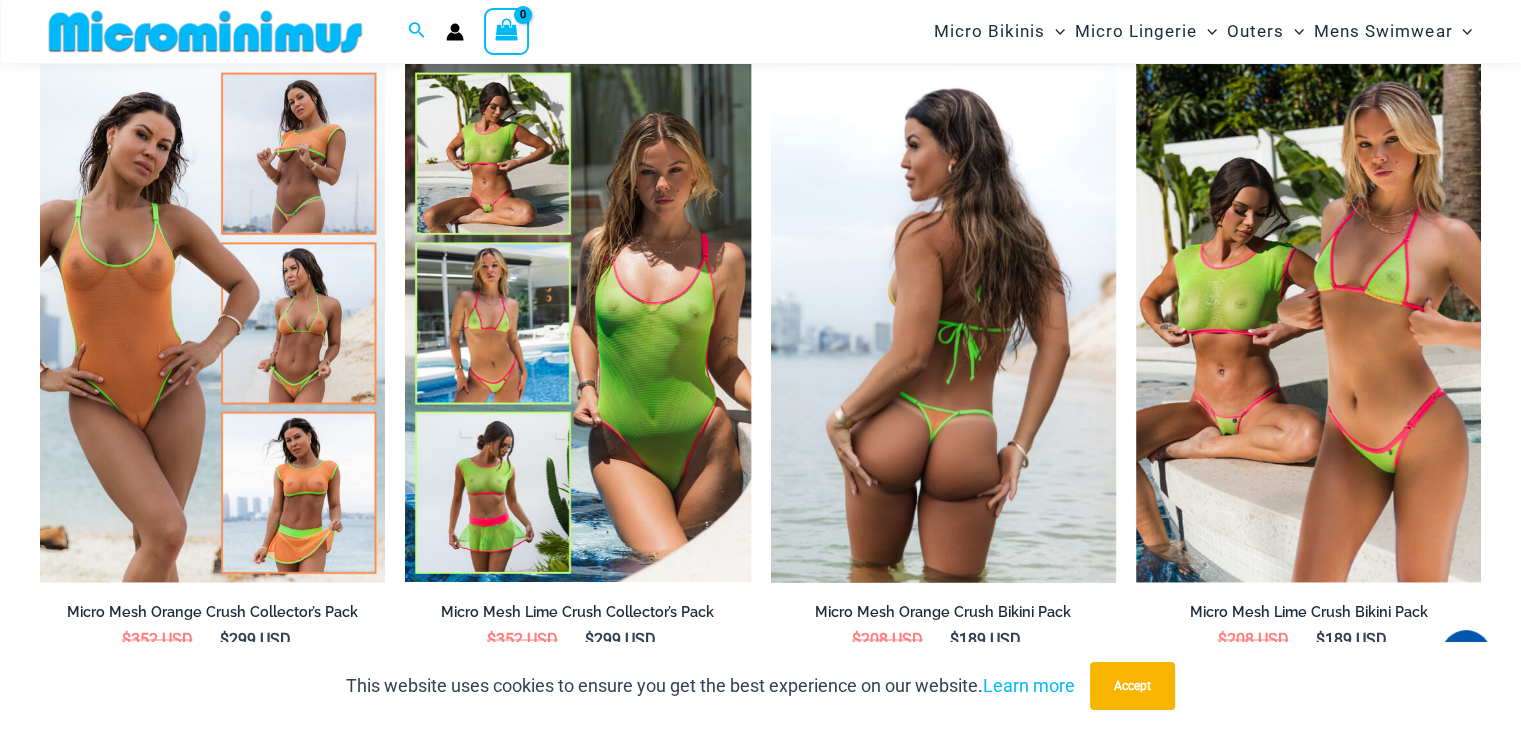 click at bounding box center [943, 323] 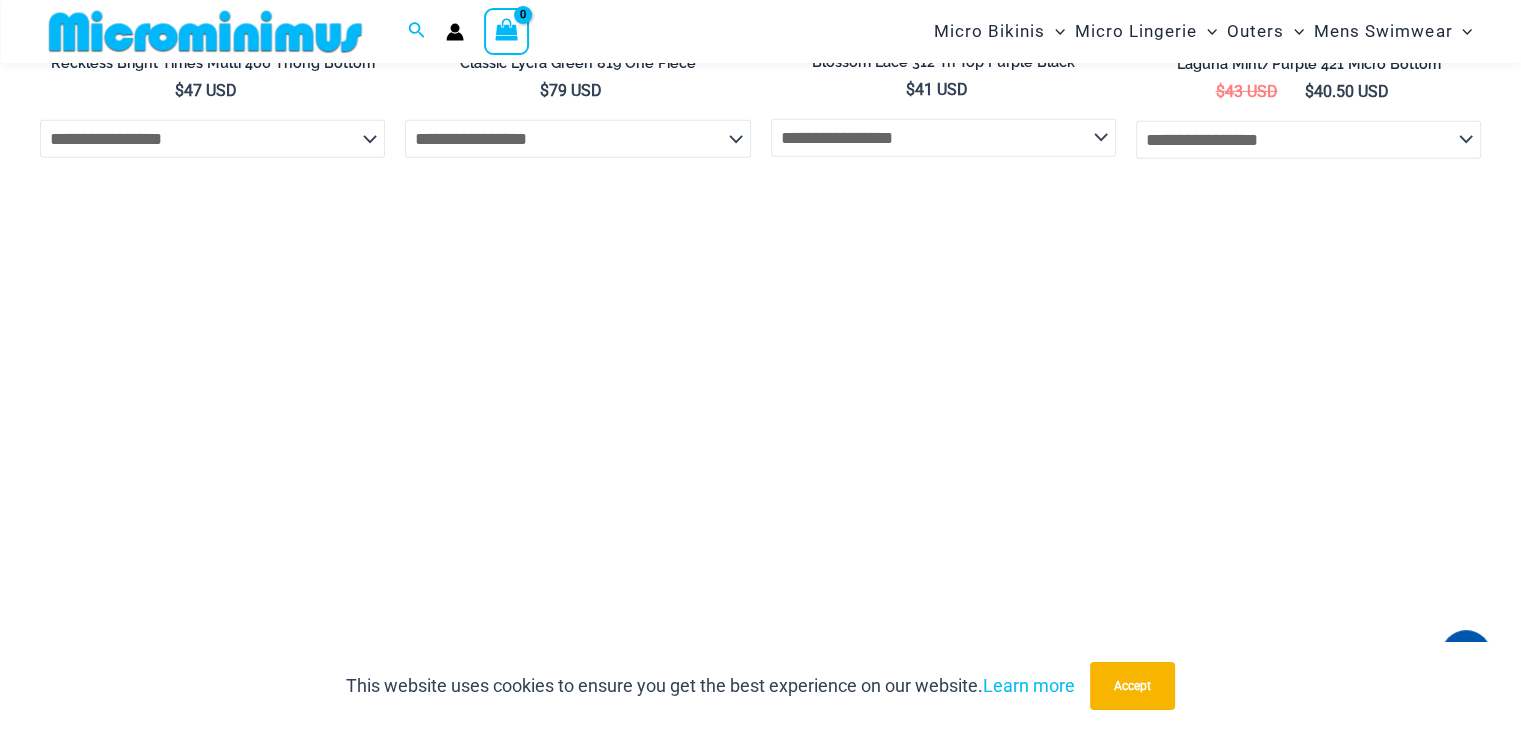 scroll, scrollTop: 6586, scrollLeft: 0, axis: vertical 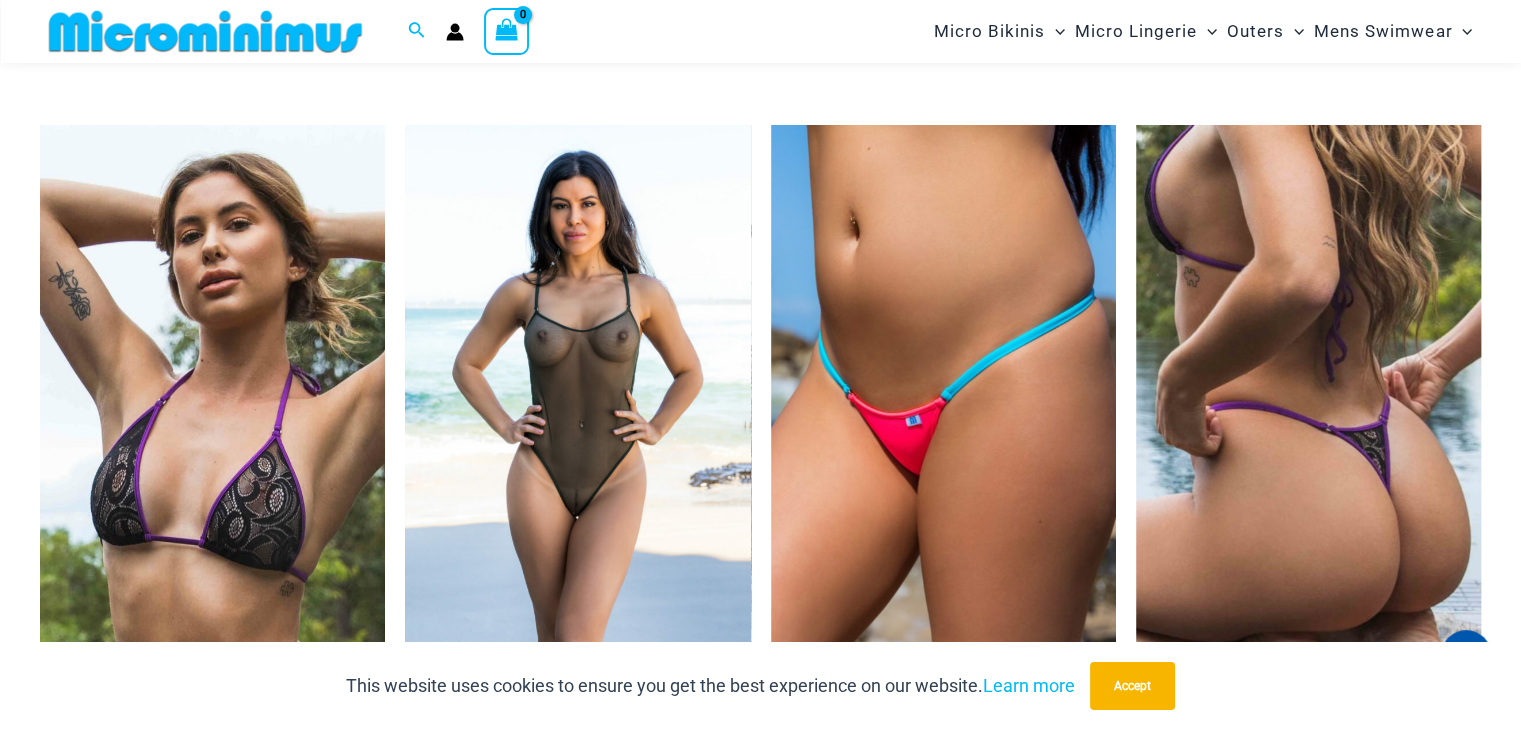 click at bounding box center [577, 384] 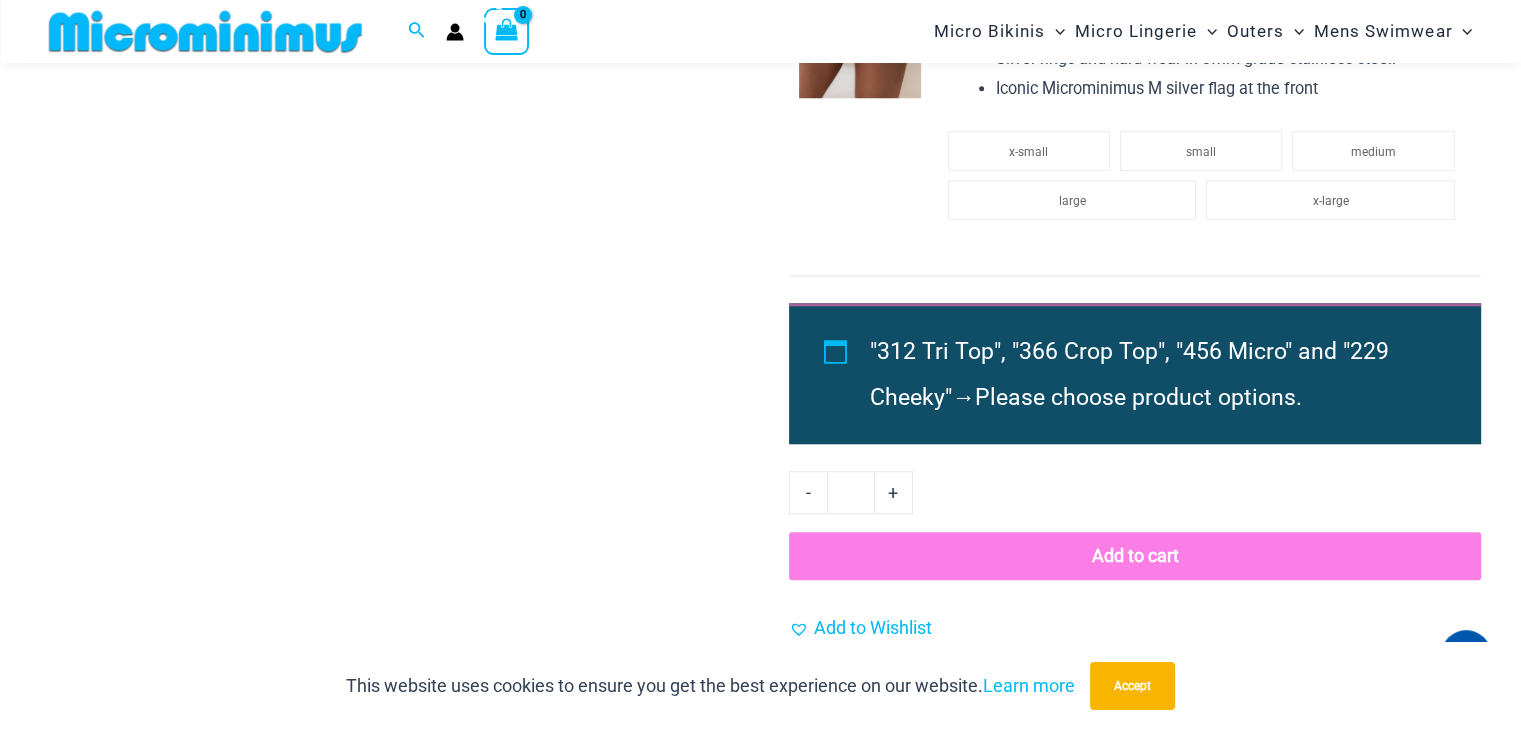 scroll, scrollTop: 1984, scrollLeft: 0, axis: vertical 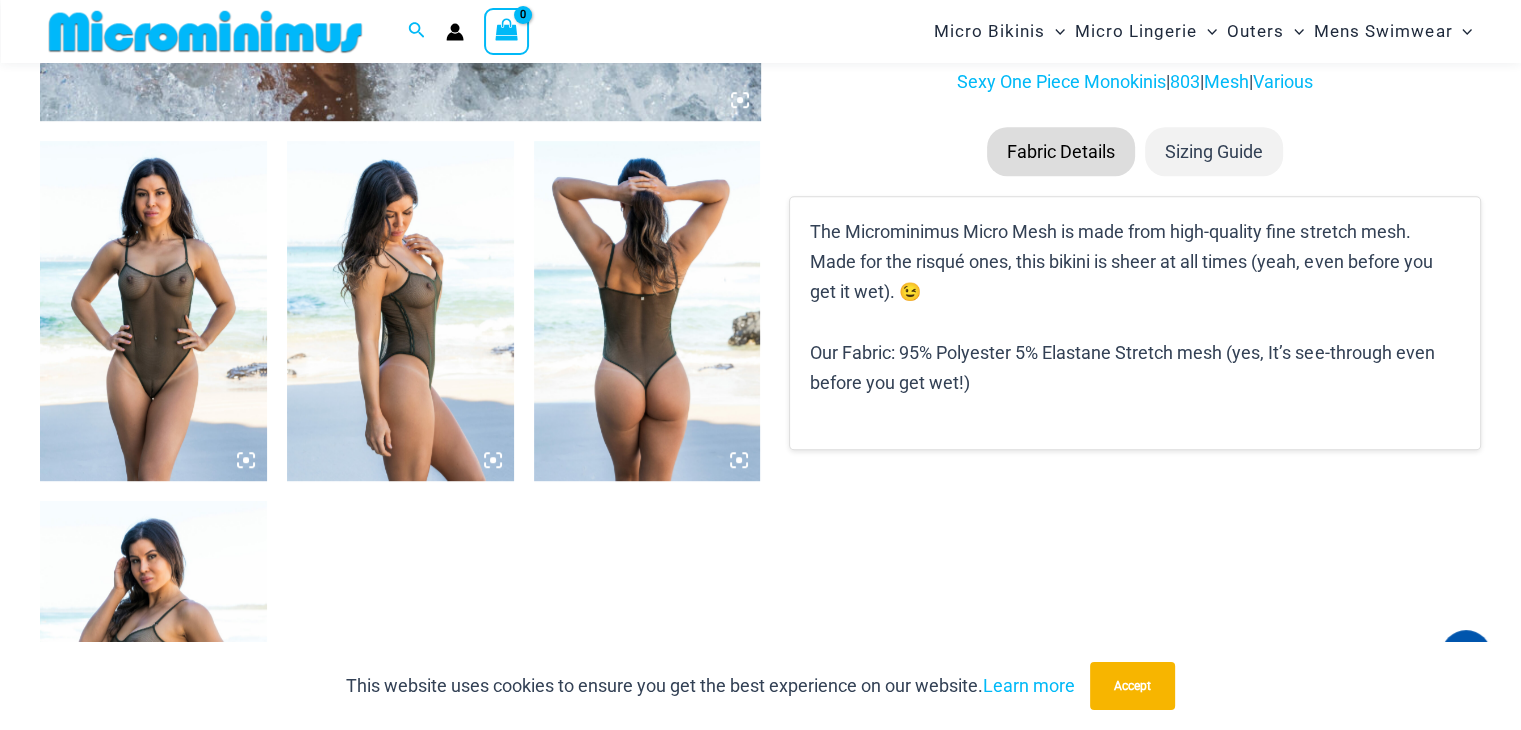 click at bounding box center [153, 311] 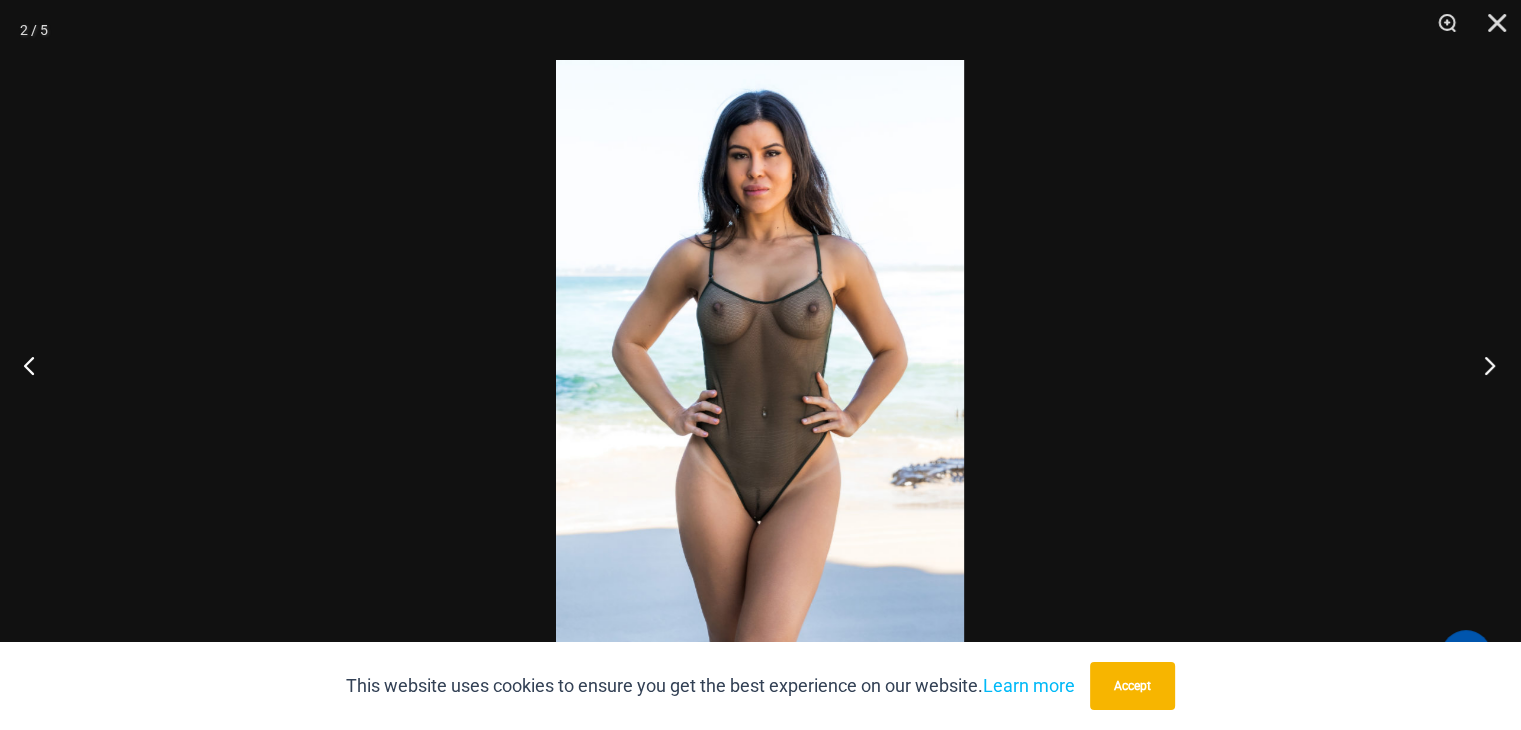 click at bounding box center [1483, 365] 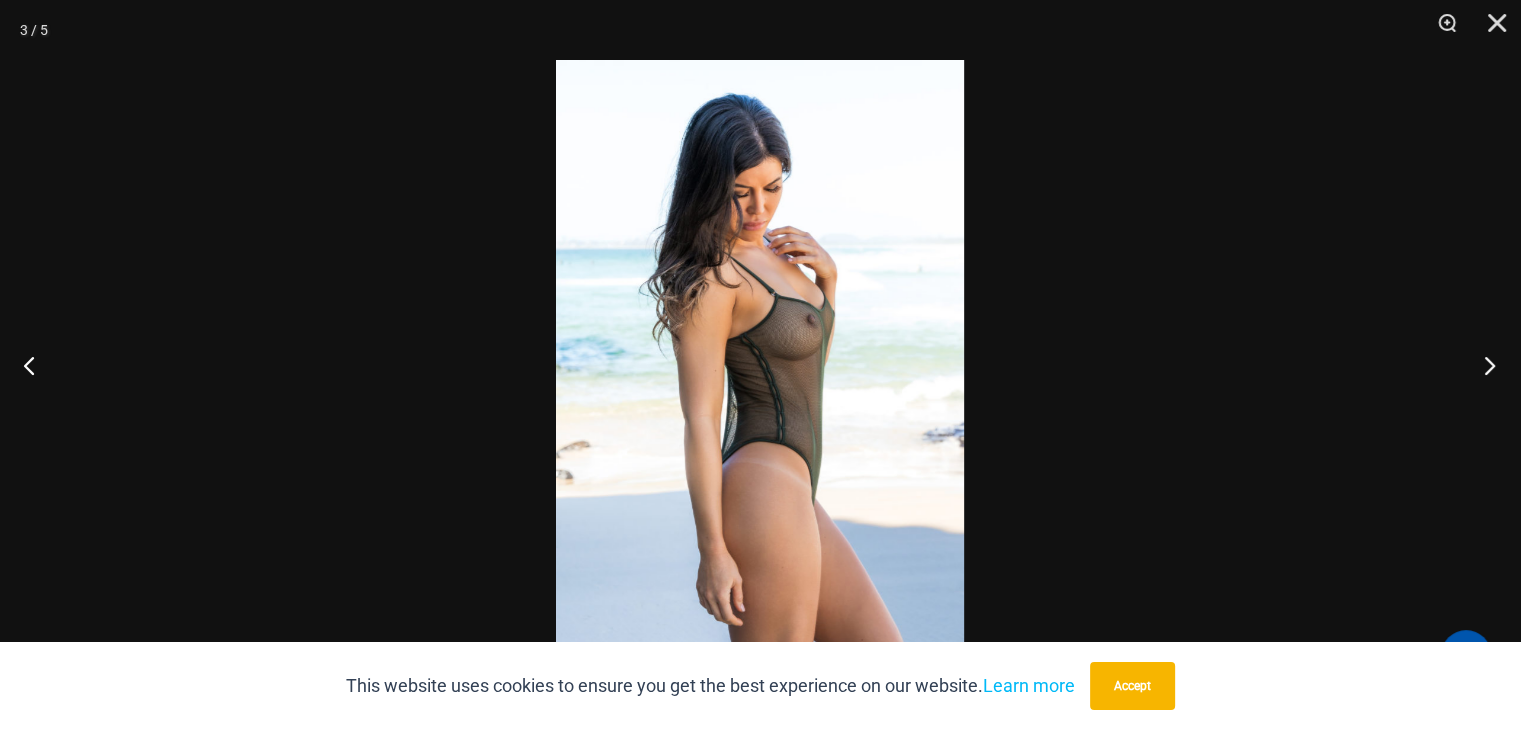 click at bounding box center (1483, 365) 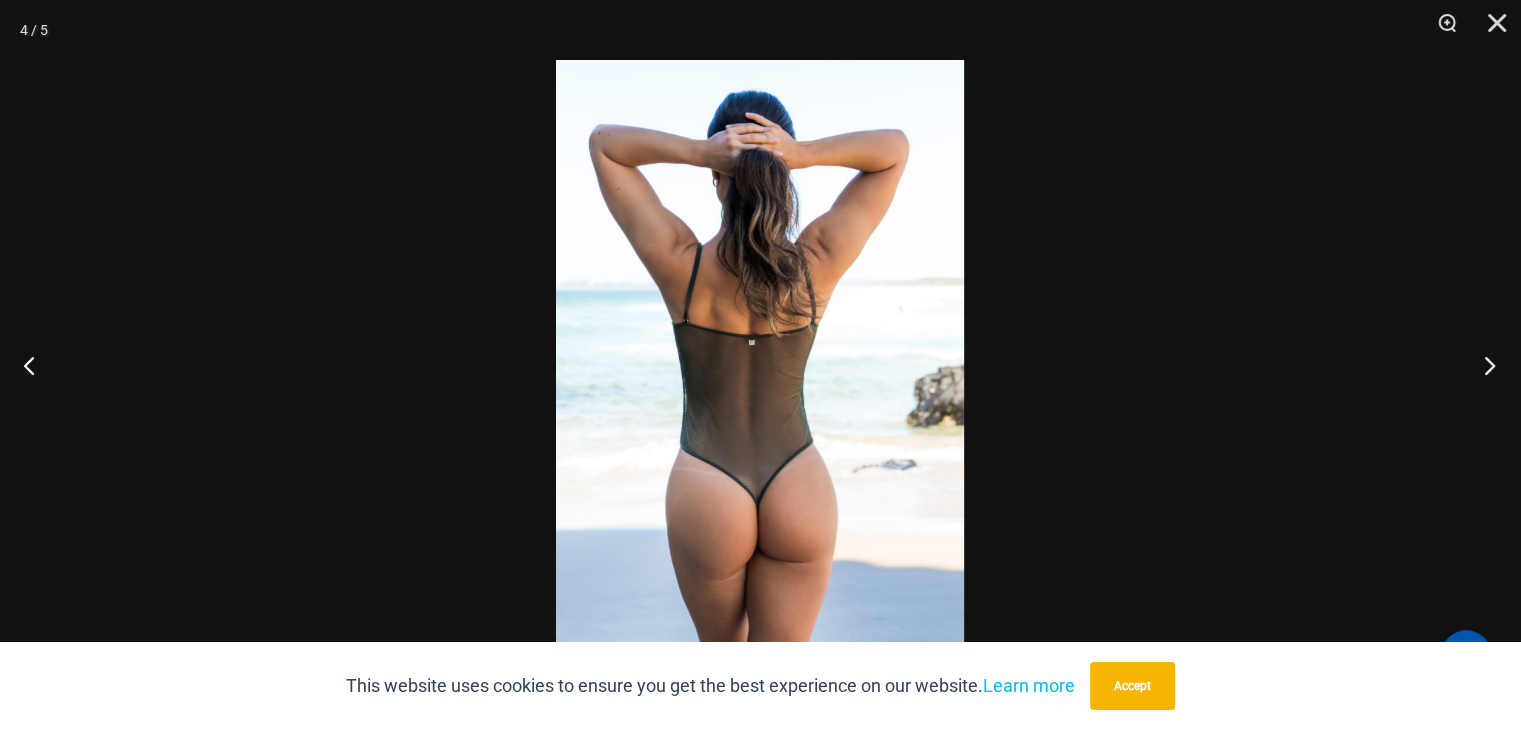 click at bounding box center [1483, 365] 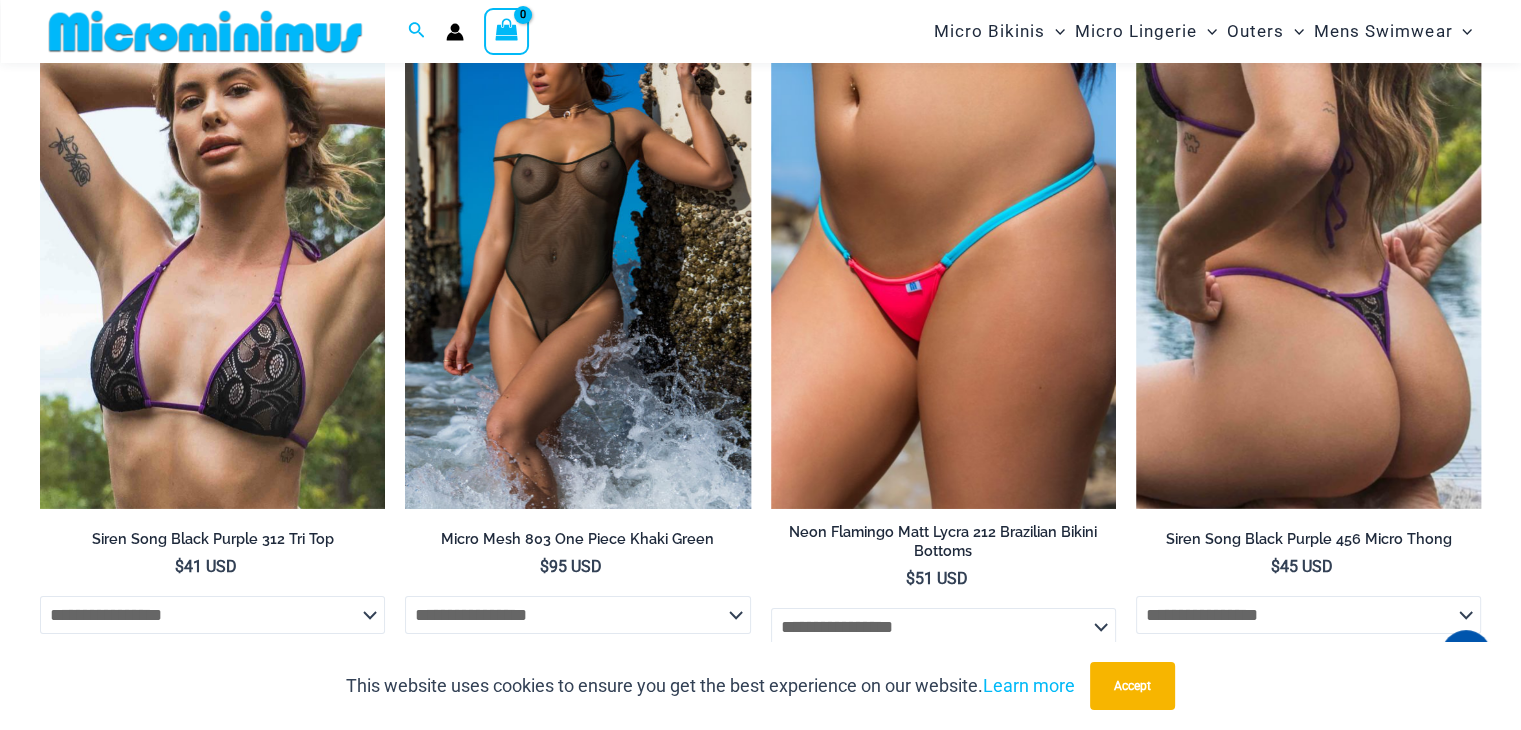 scroll, scrollTop: 6556, scrollLeft: 0, axis: vertical 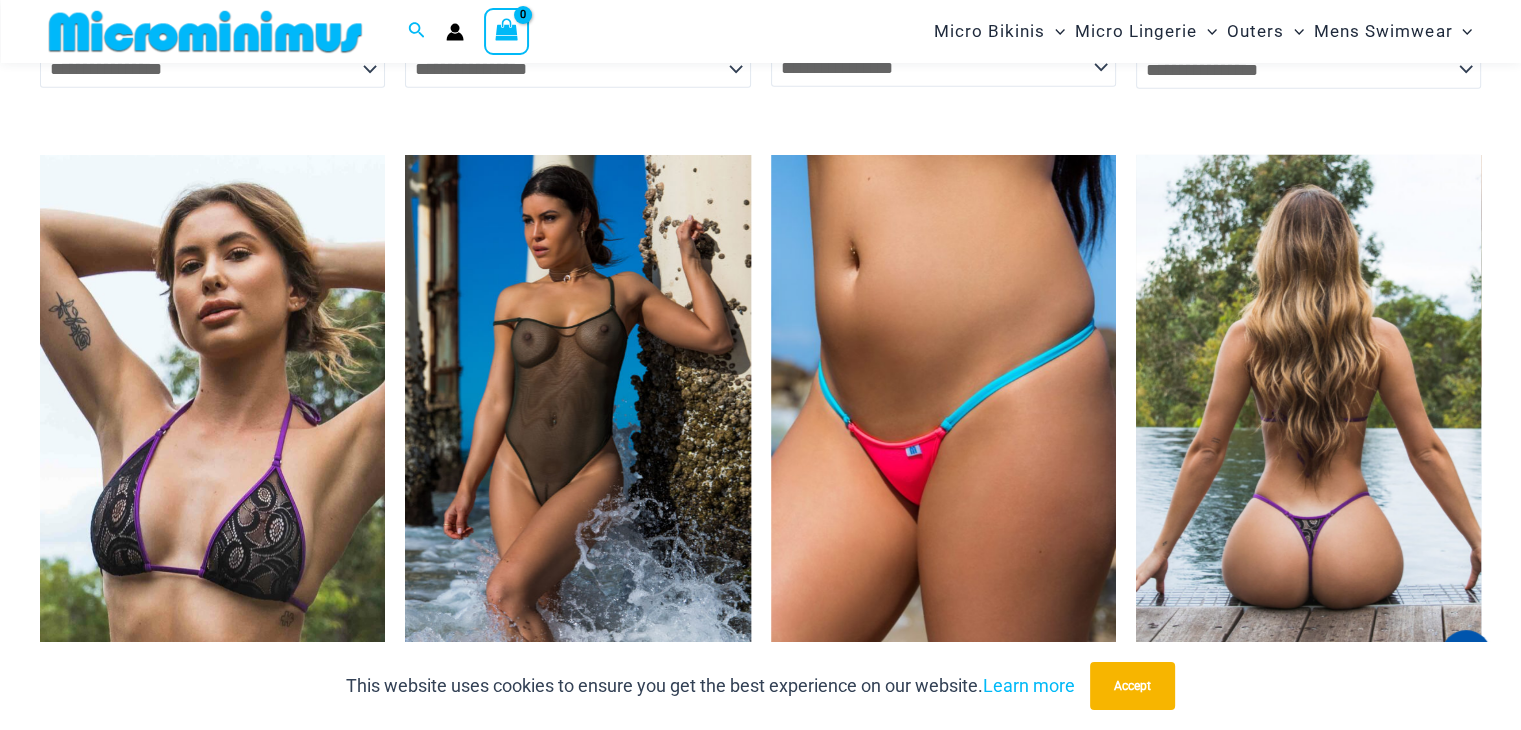 click at bounding box center (1308, 414) 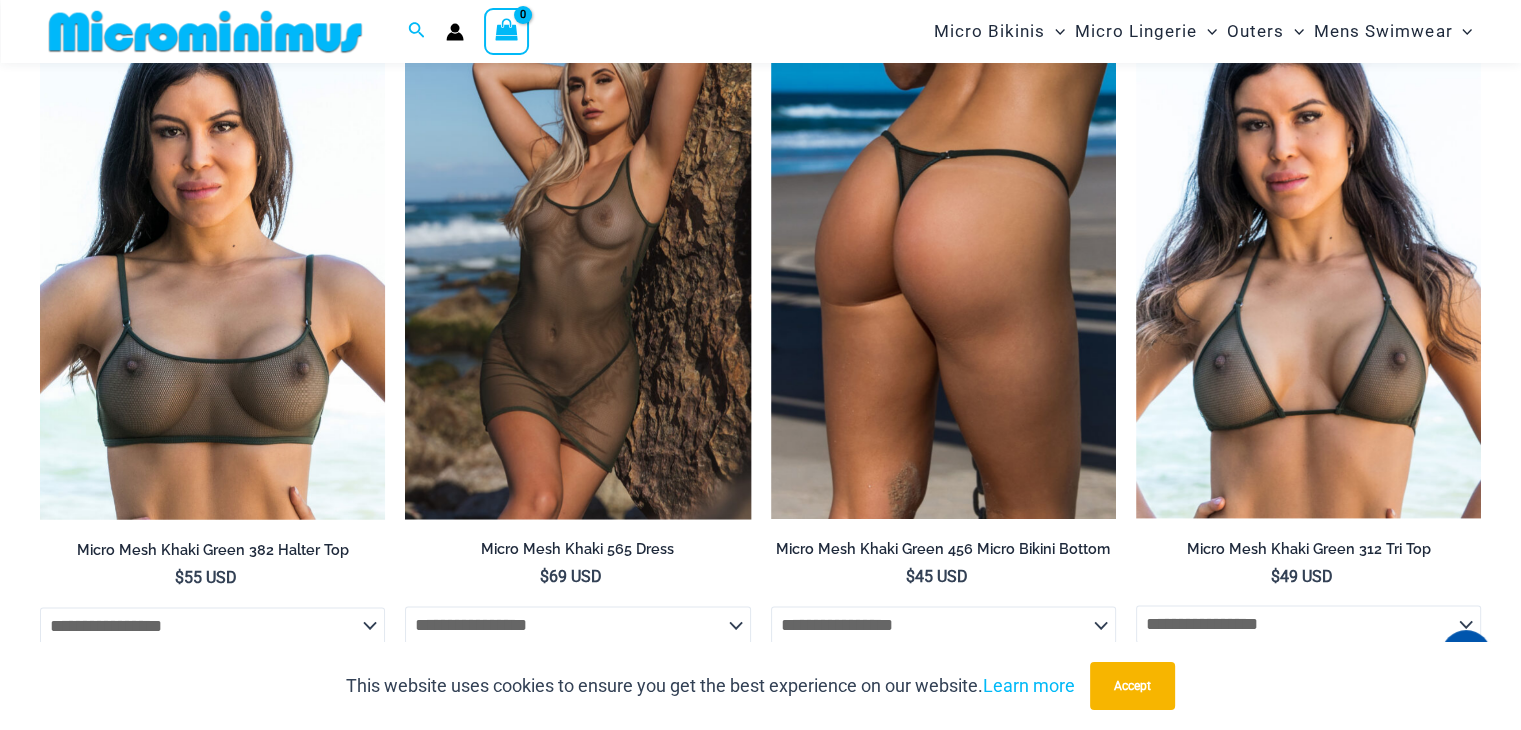 scroll, scrollTop: 2284, scrollLeft: 0, axis: vertical 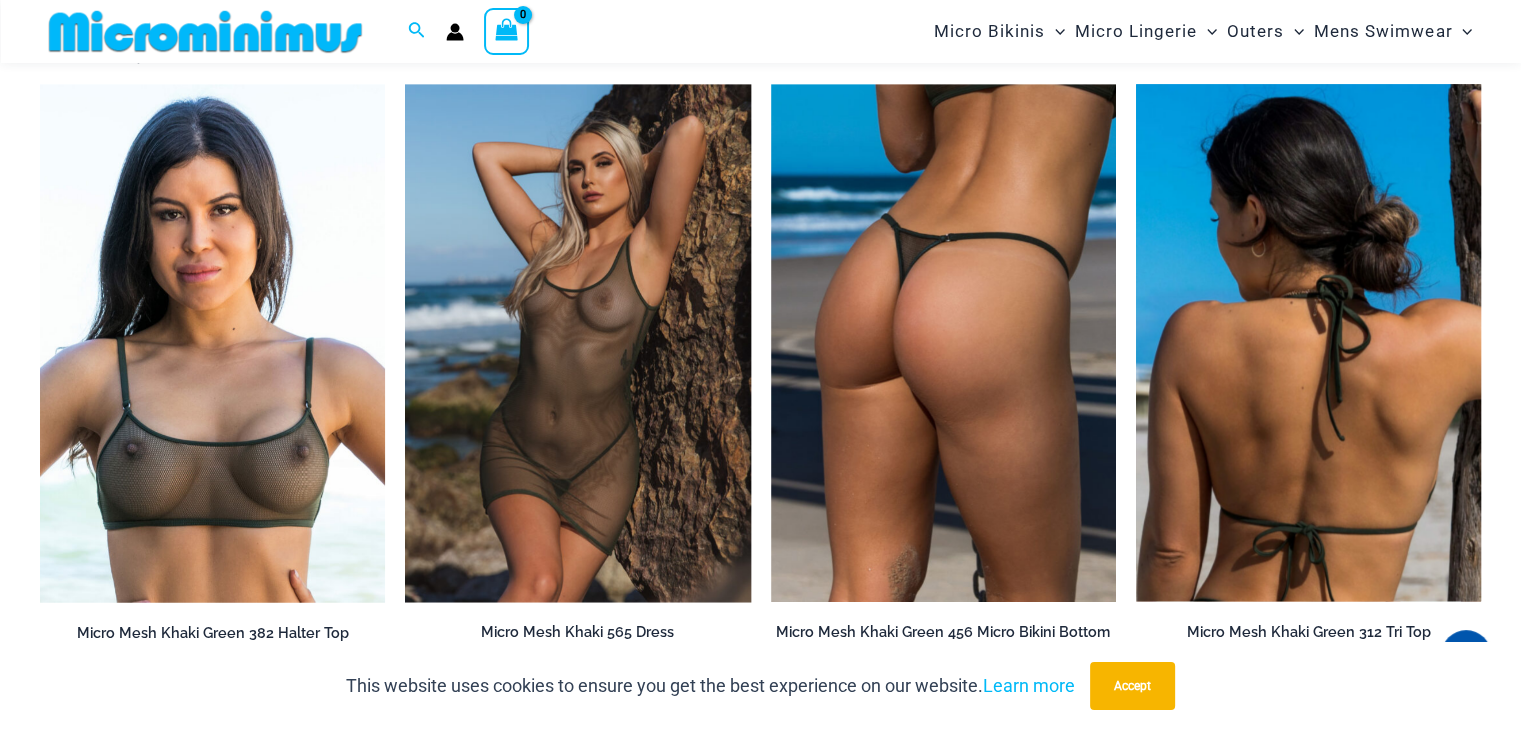click at bounding box center (1308, 342) 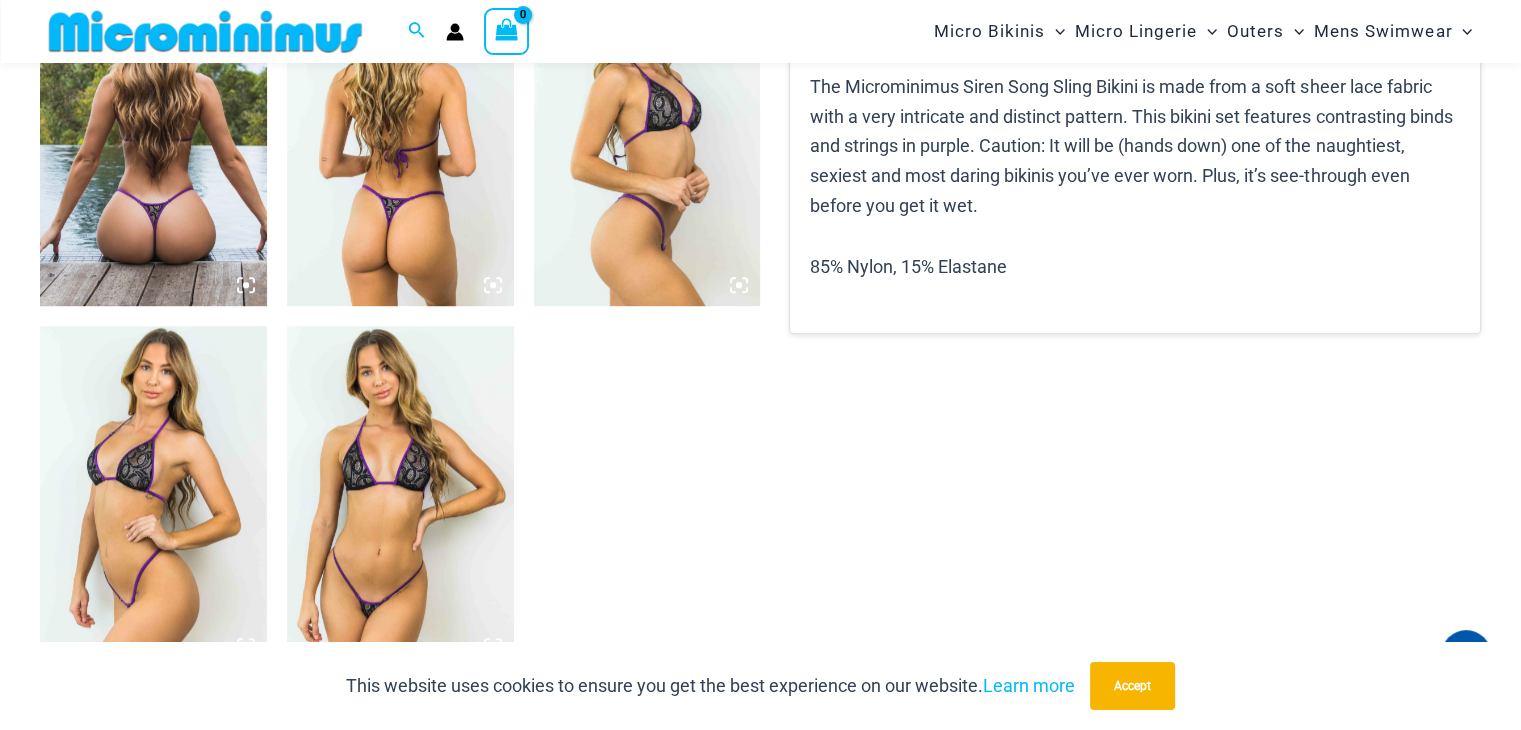 scroll, scrollTop: 1283, scrollLeft: 0, axis: vertical 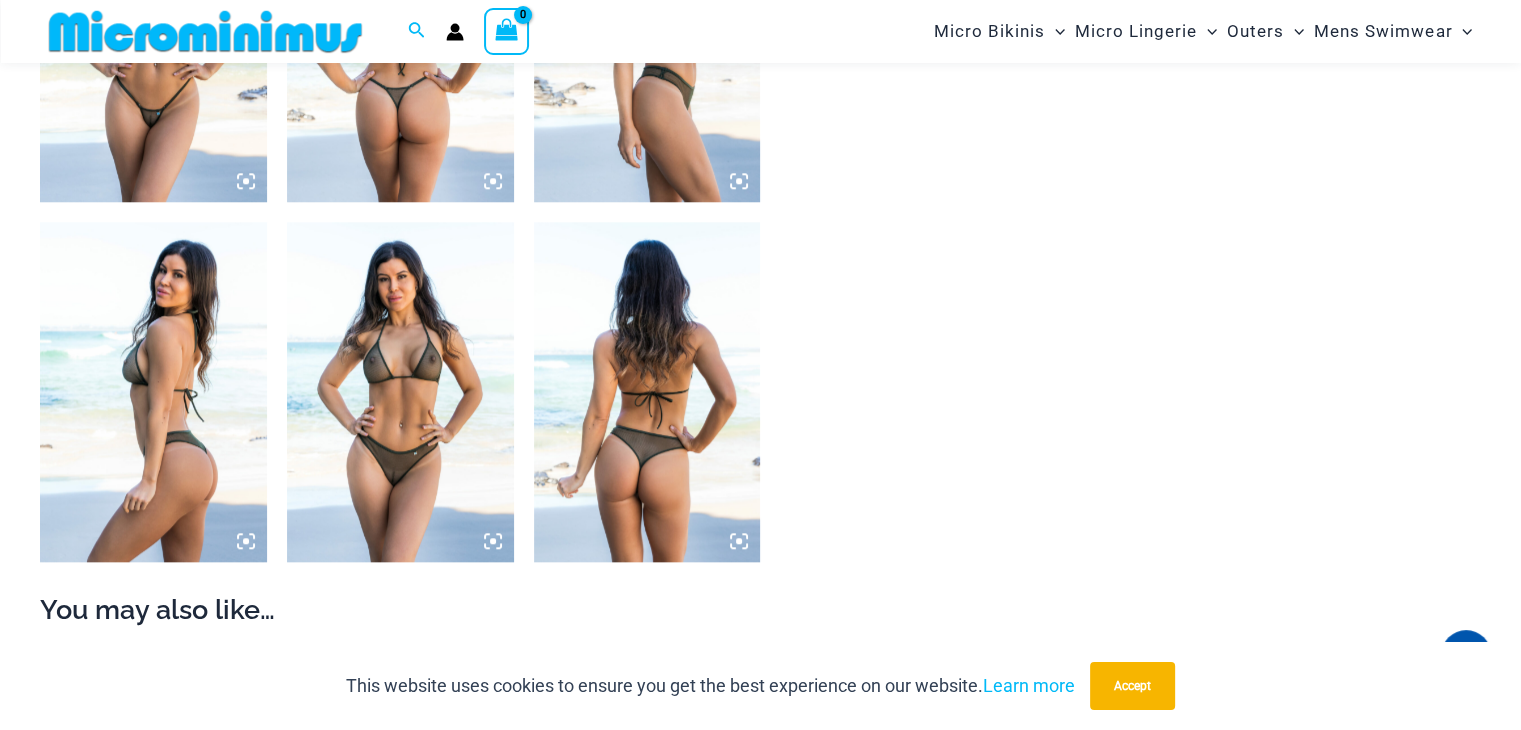 click at bounding box center (153, 31) 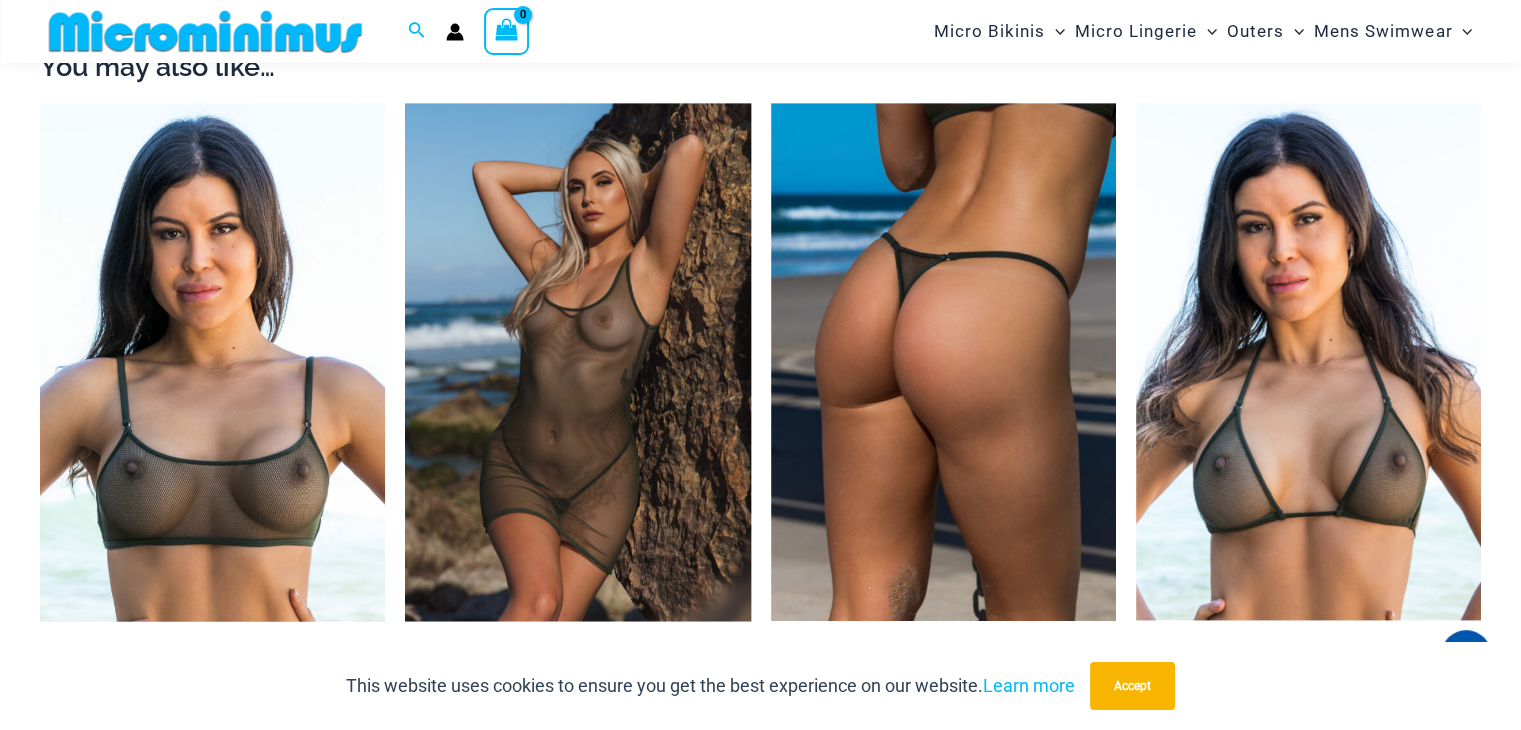 scroll, scrollTop: 2284, scrollLeft: 0, axis: vertical 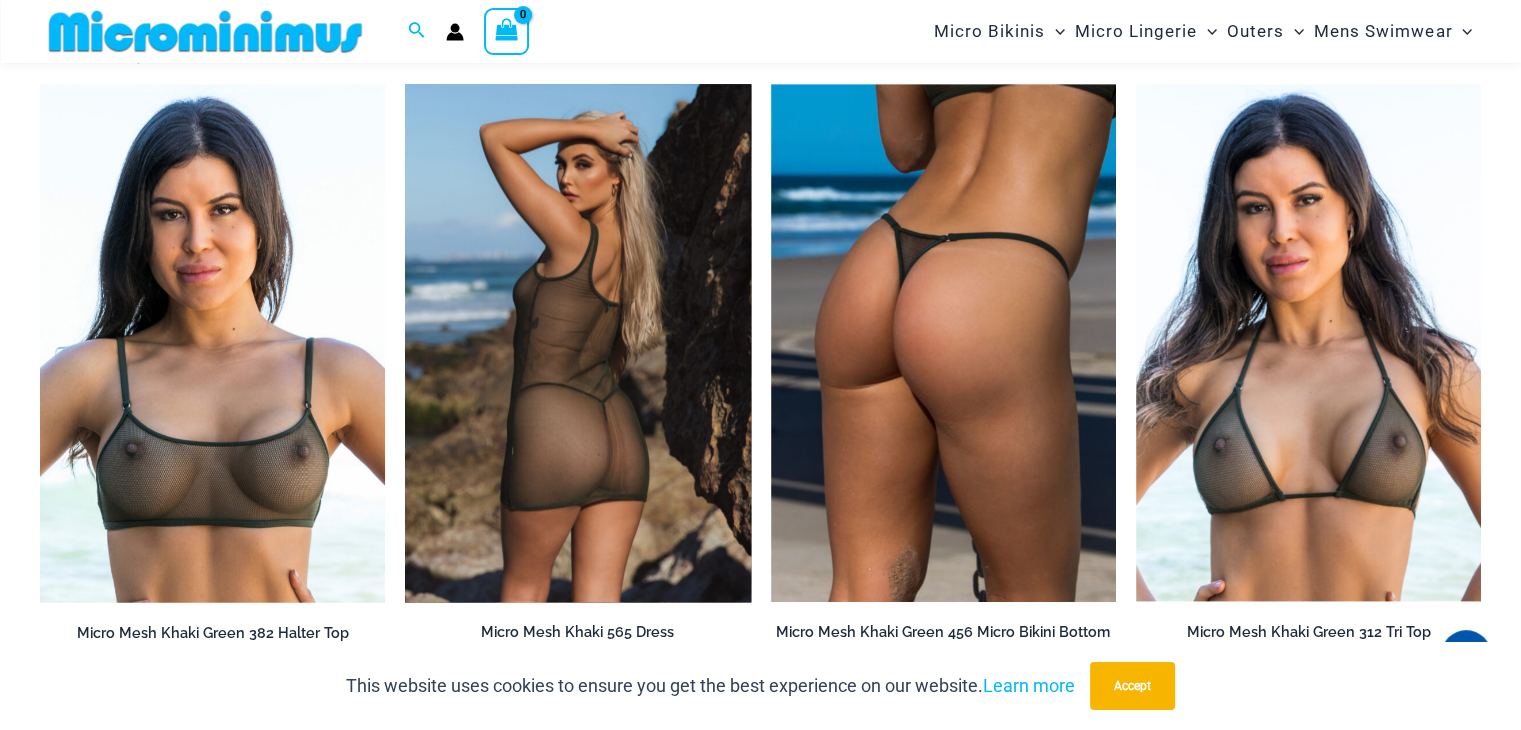 click at bounding box center [577, 343] 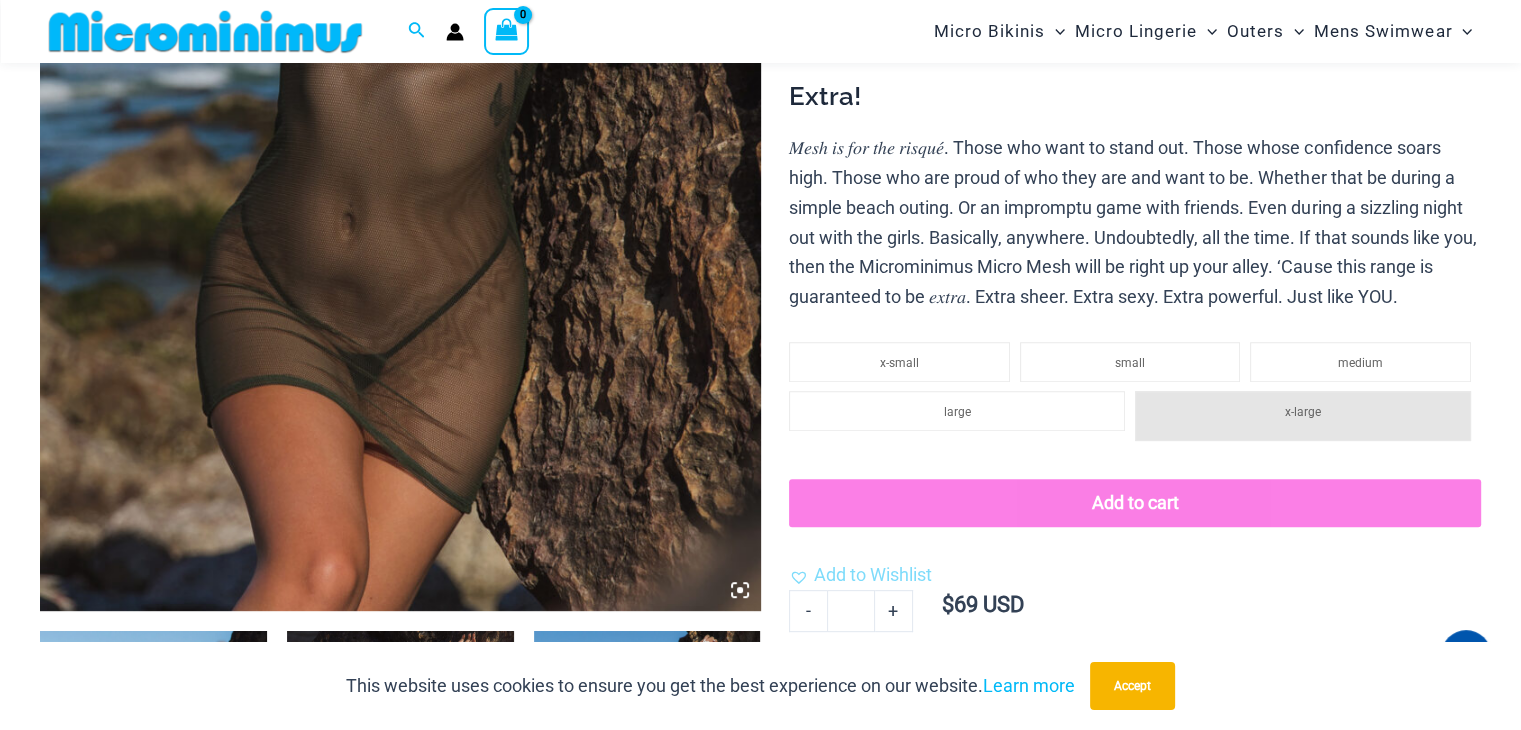 scroll, scrollTop: 683, scrollLeft: 0, axis: vertical 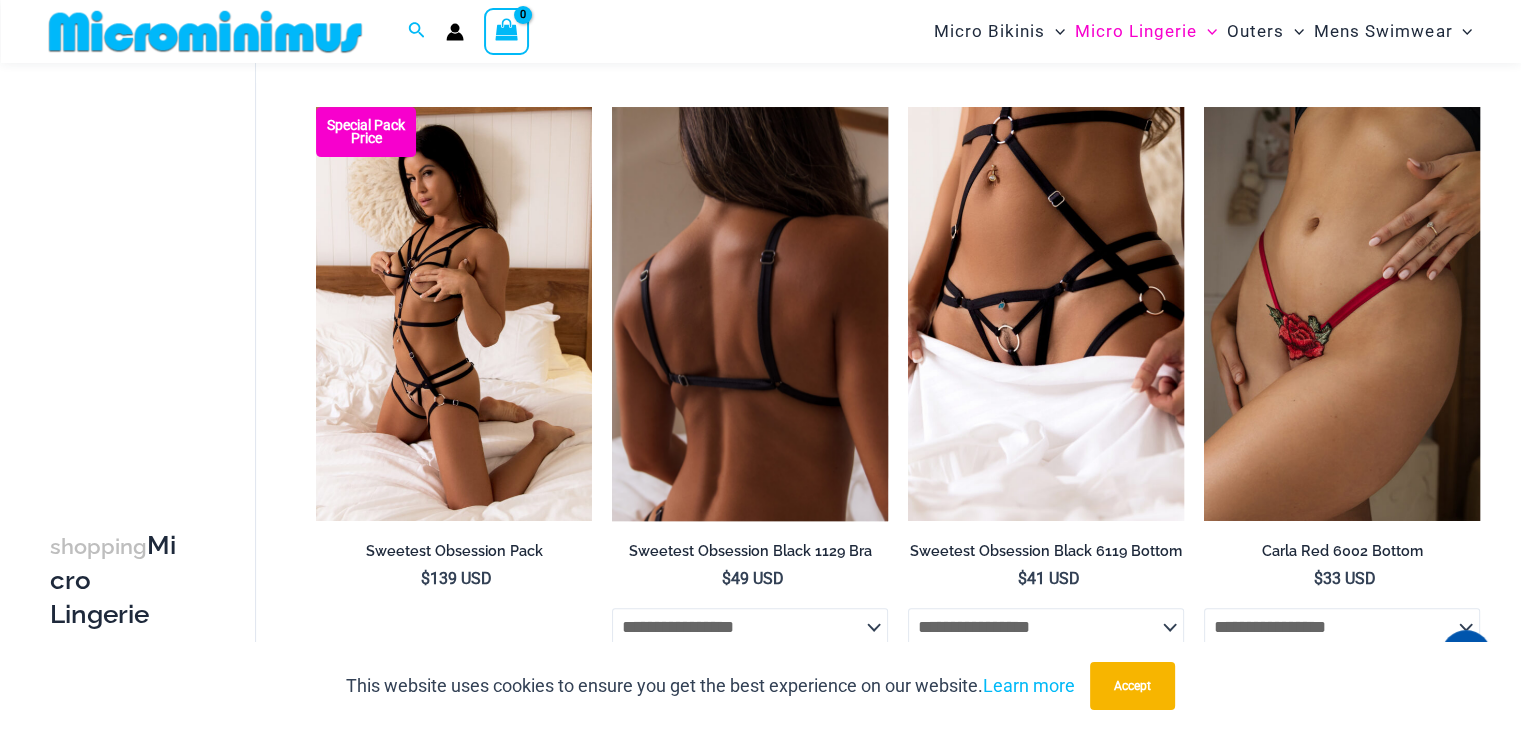 click at bounding box center (750, 314) 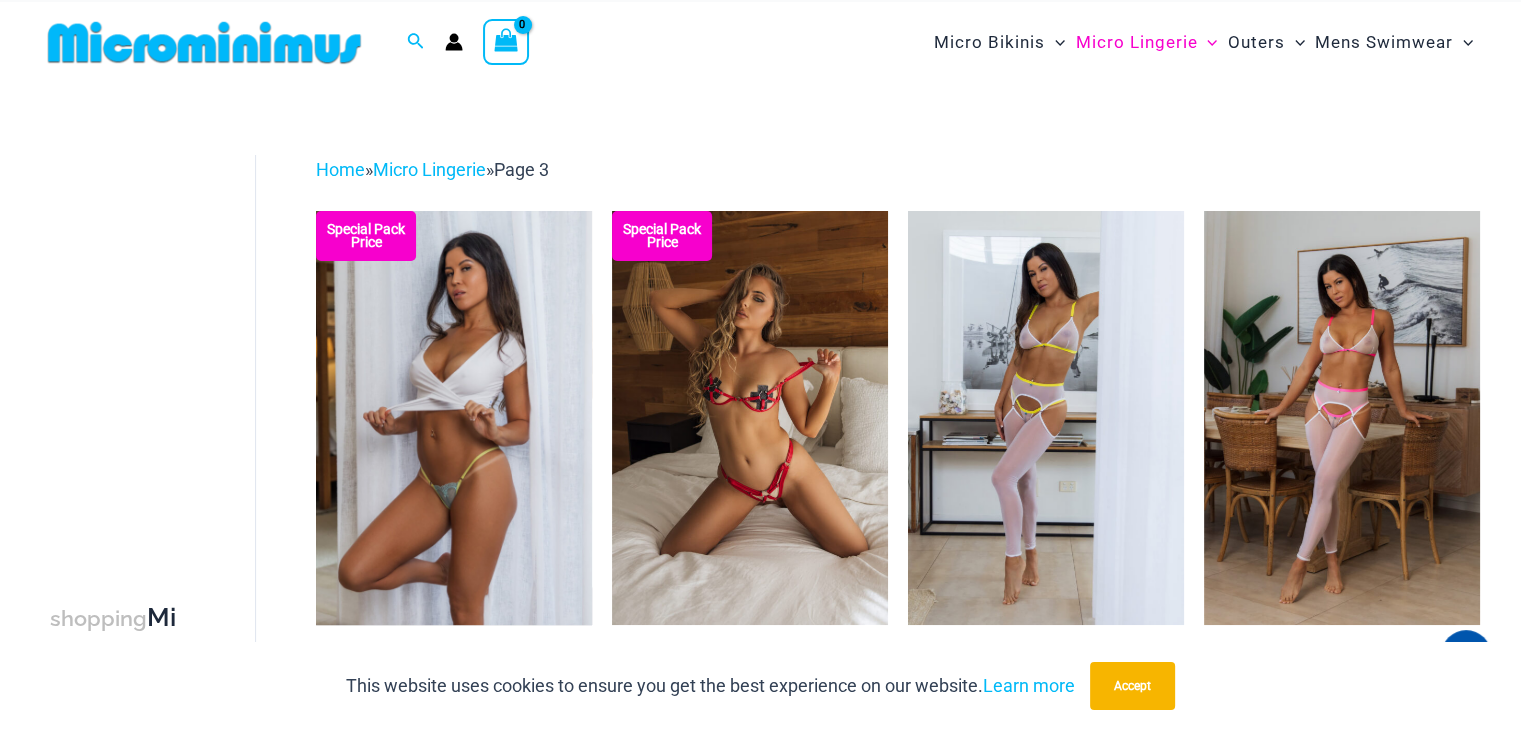 scroll, scrollTop: 0, scrollLeft: 0, axis: both 